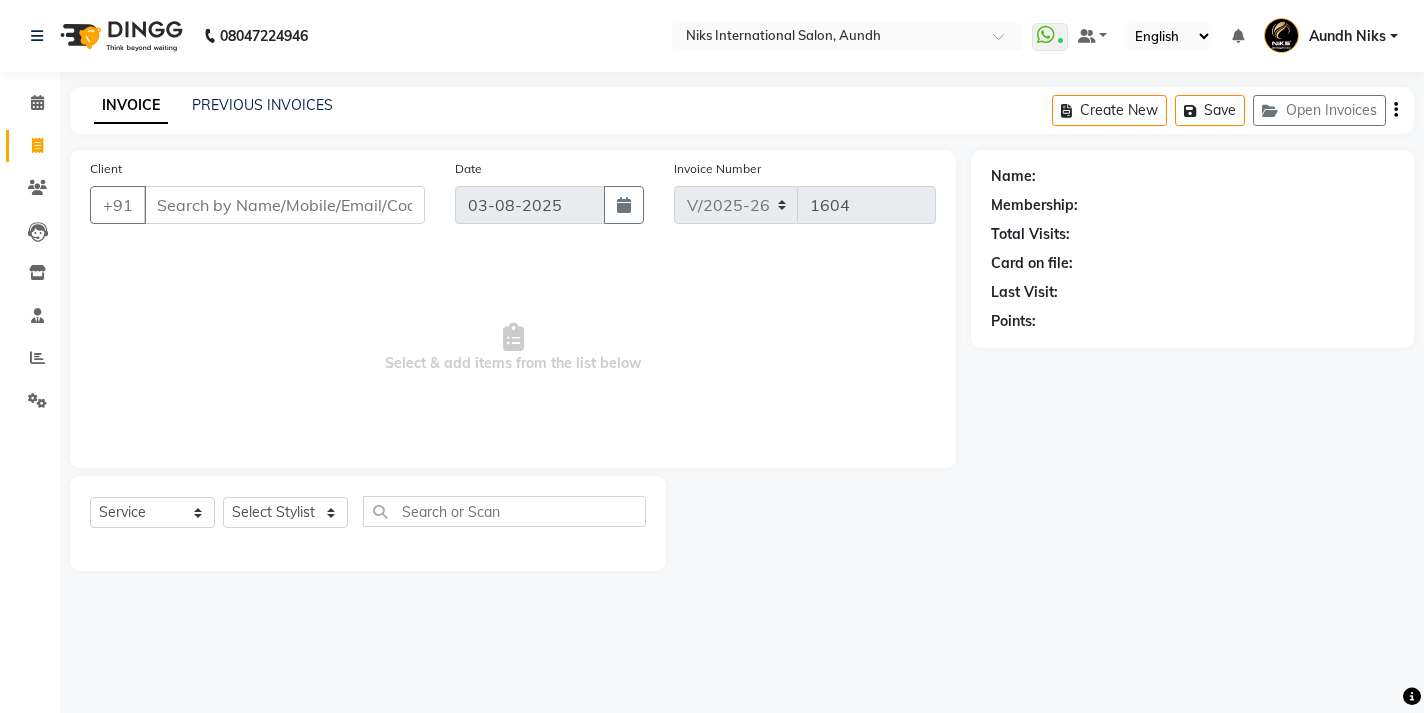 select on "6" 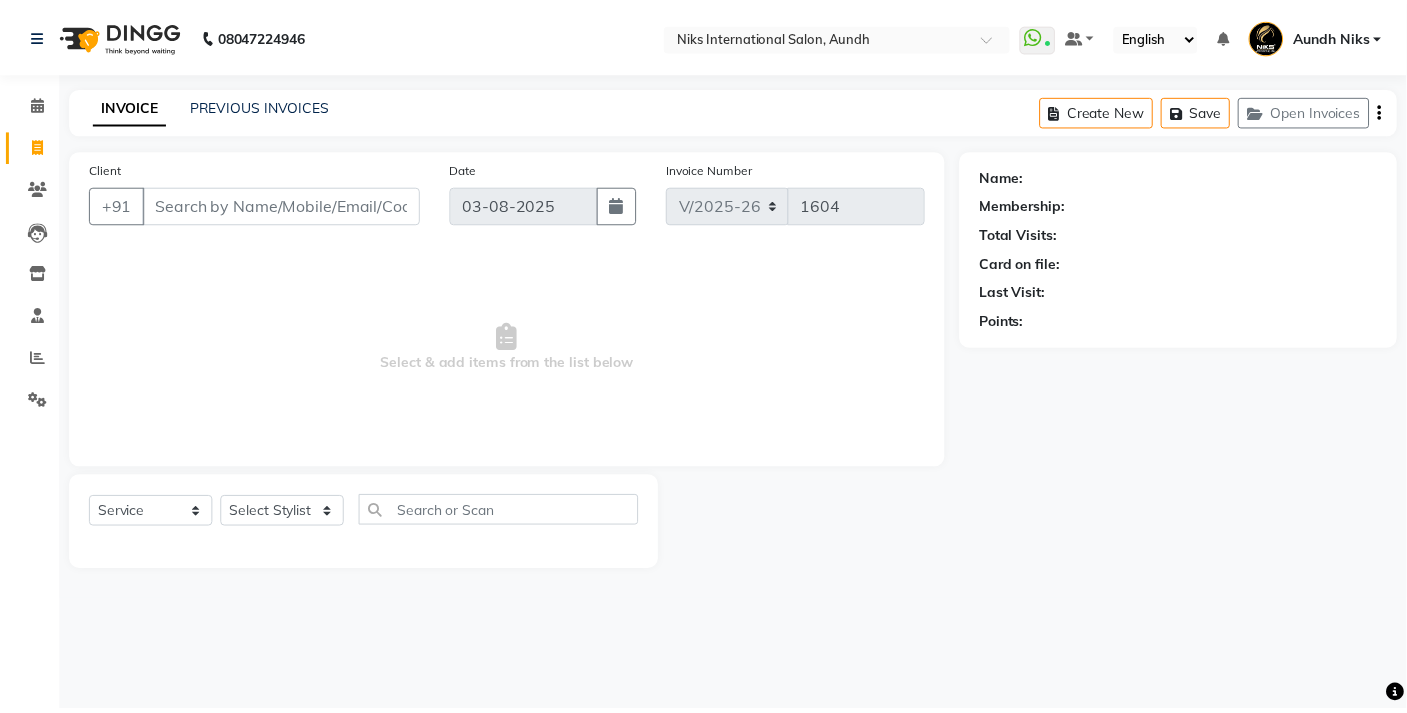 scroll, scrollTop: 0, scrollLeft: 0, axis: both 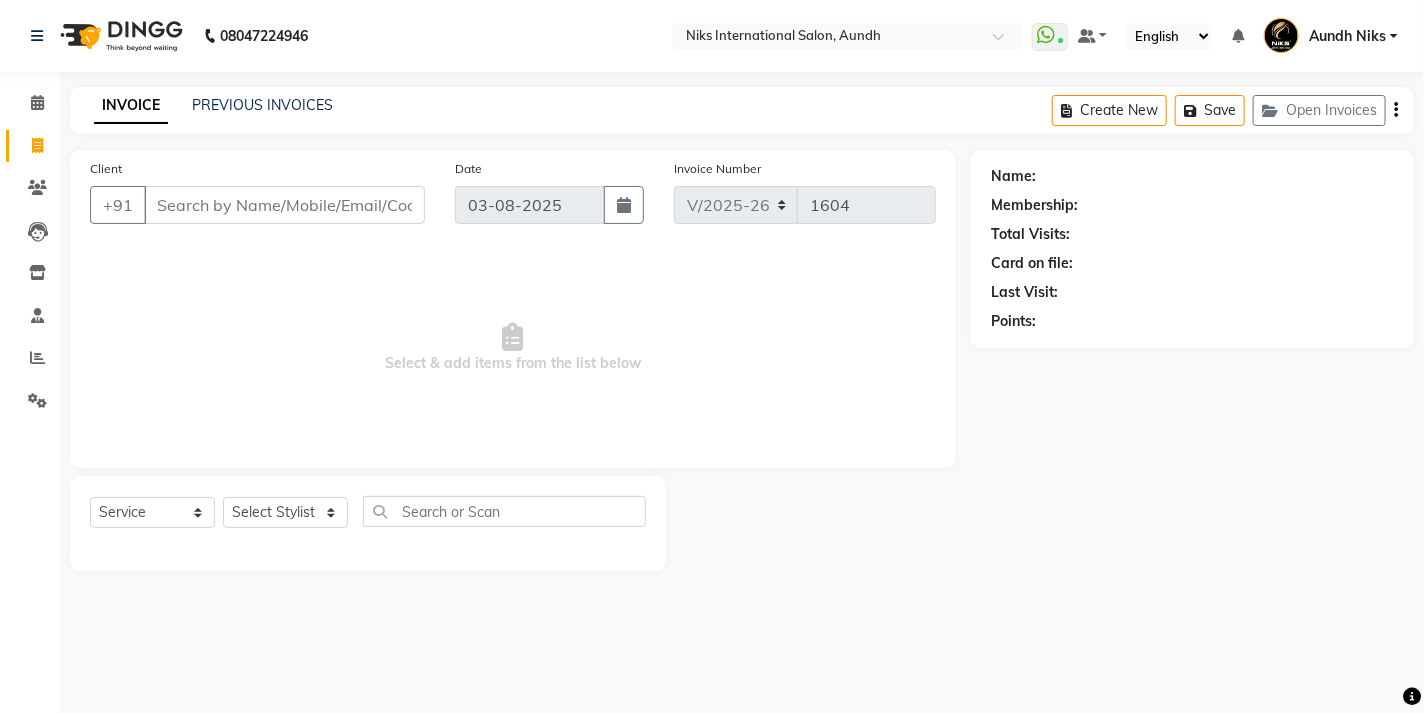 select on "22944" 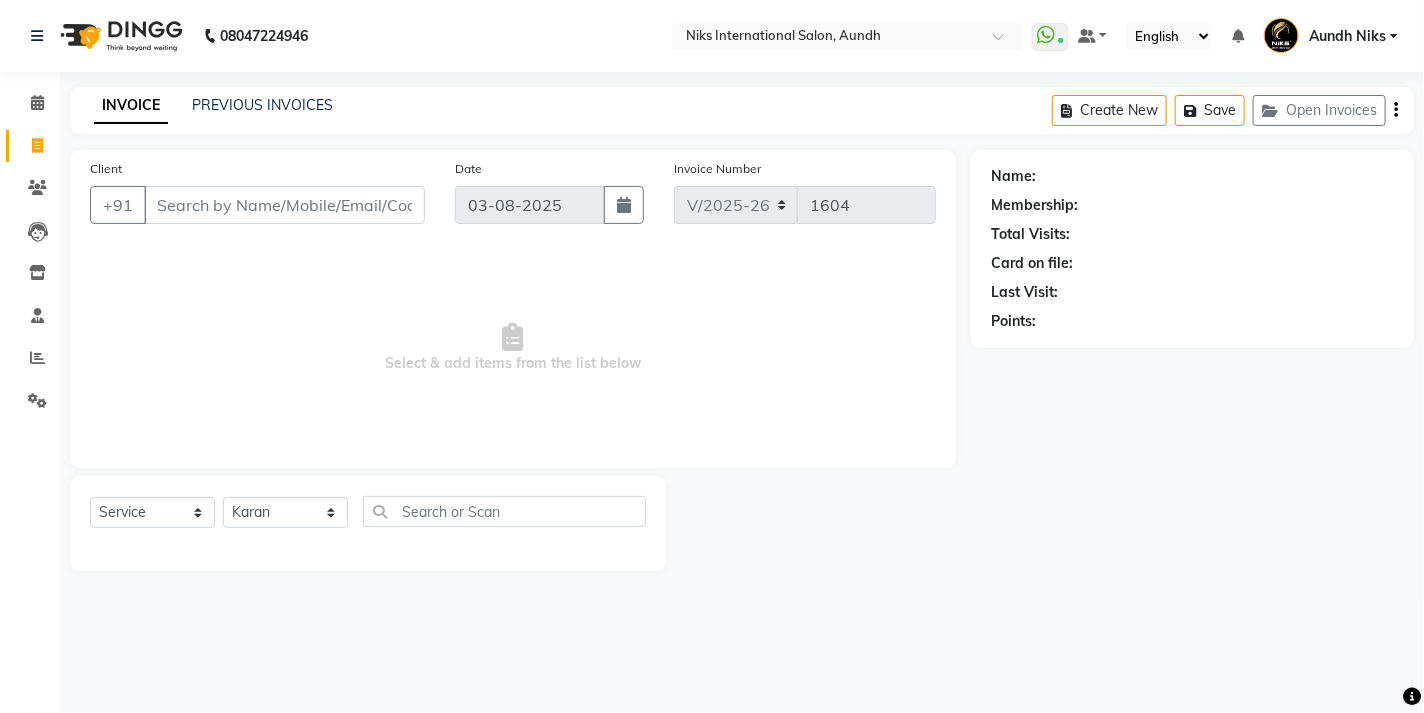 click on "Select Stylist [FIRST] [LAST] [LAST] [LAST] [LAST] [LAST] [LAST] [LAST] [LAST] [LAST] [LAST] [LAST] [LAST] [LAST] [LAST]" 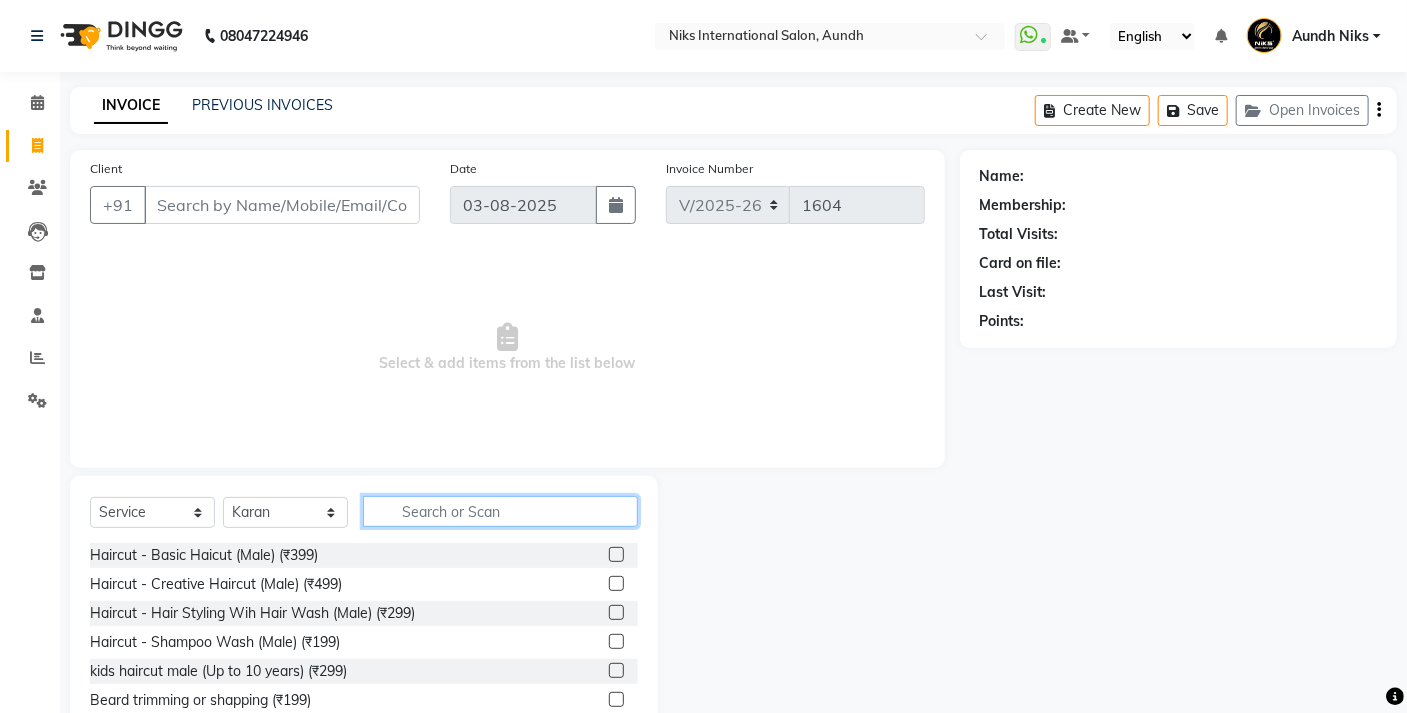 click 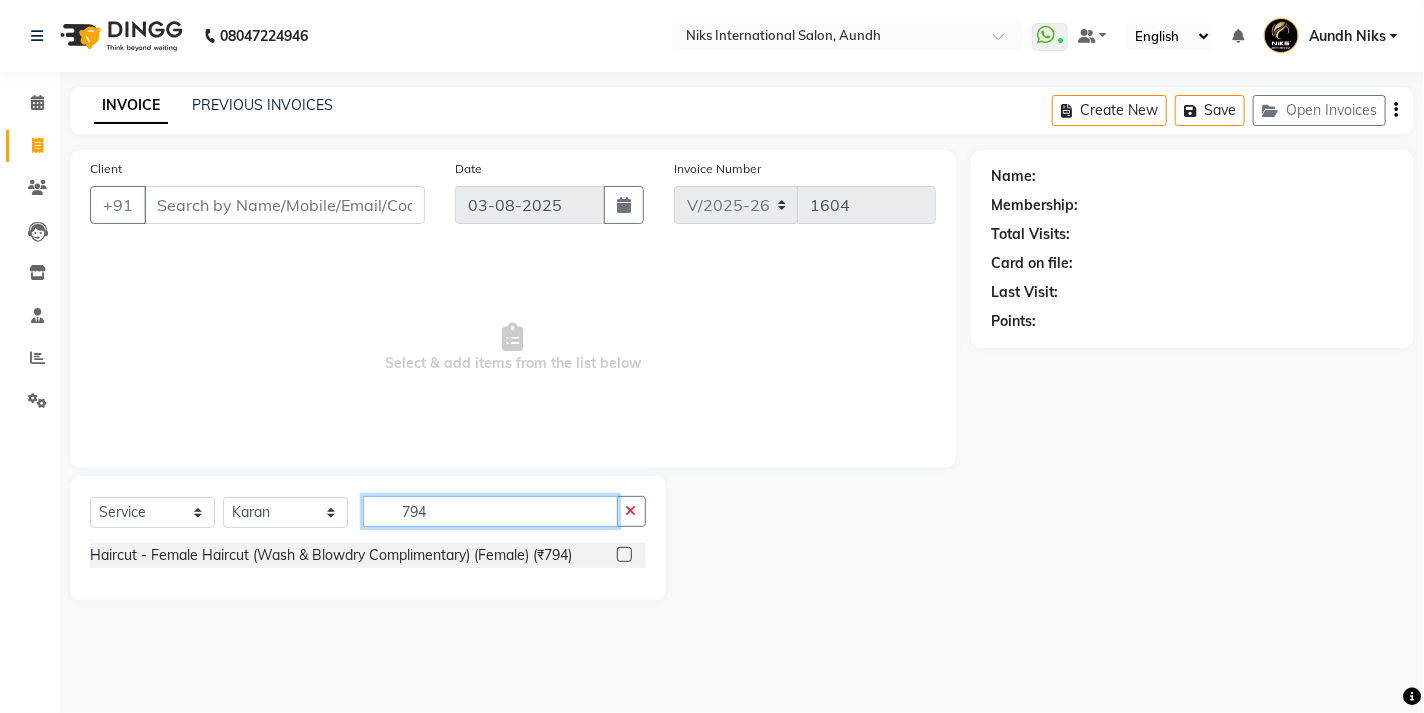 type on "794" 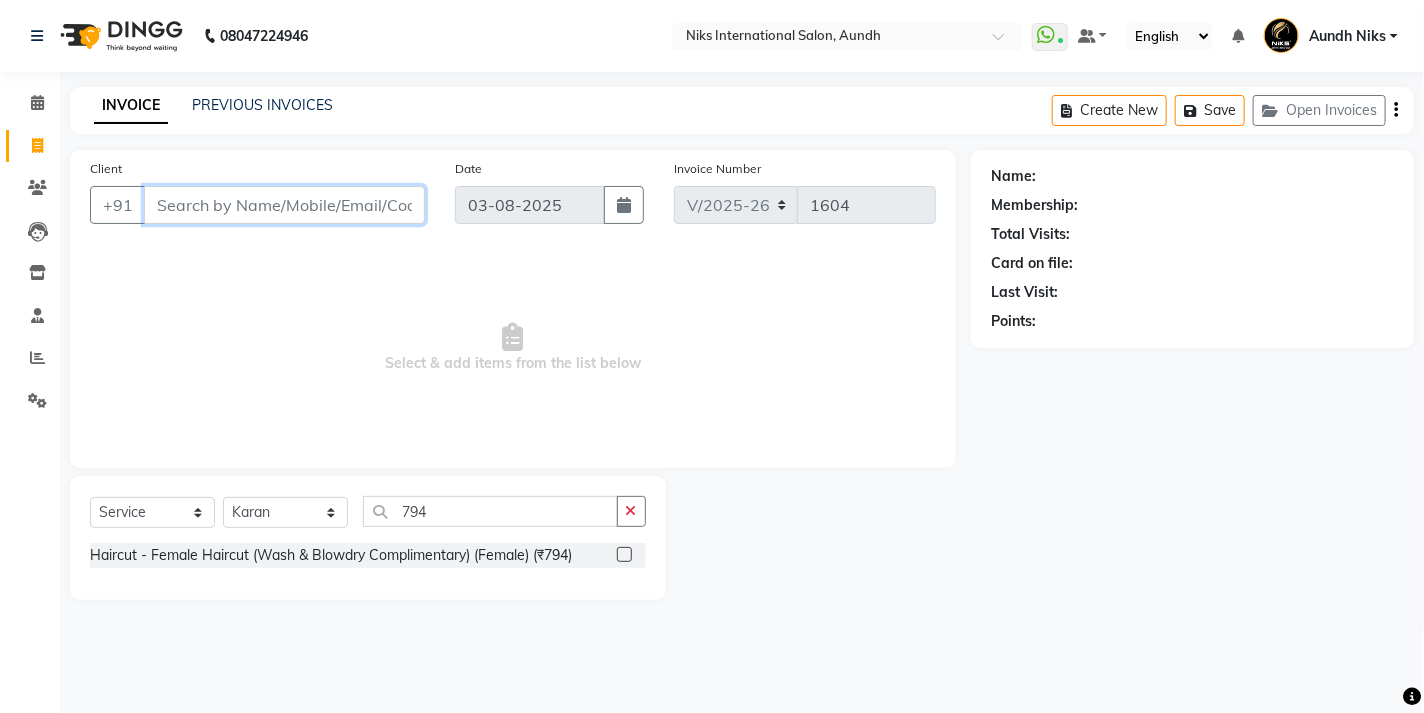 click on "Client" at bounding box center [284, 205] 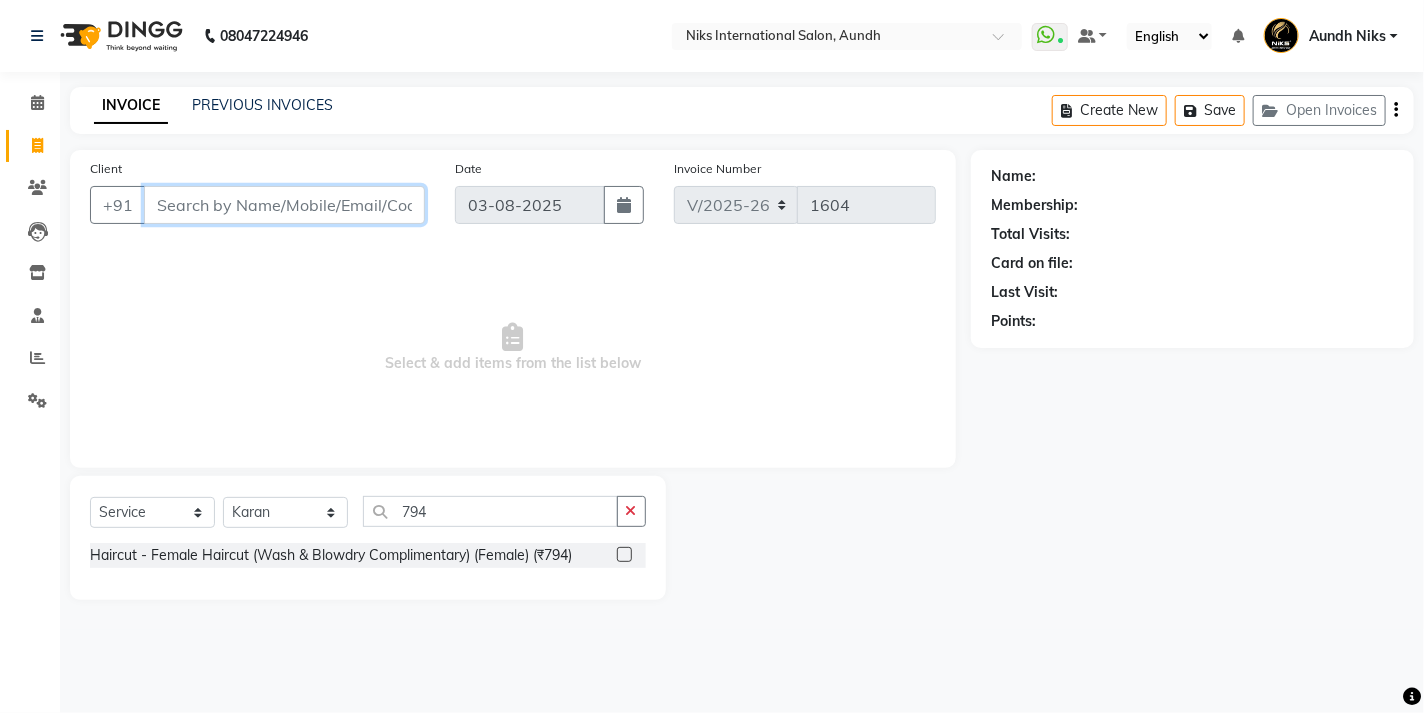 click on "Client" at bounding box center [284, 205] 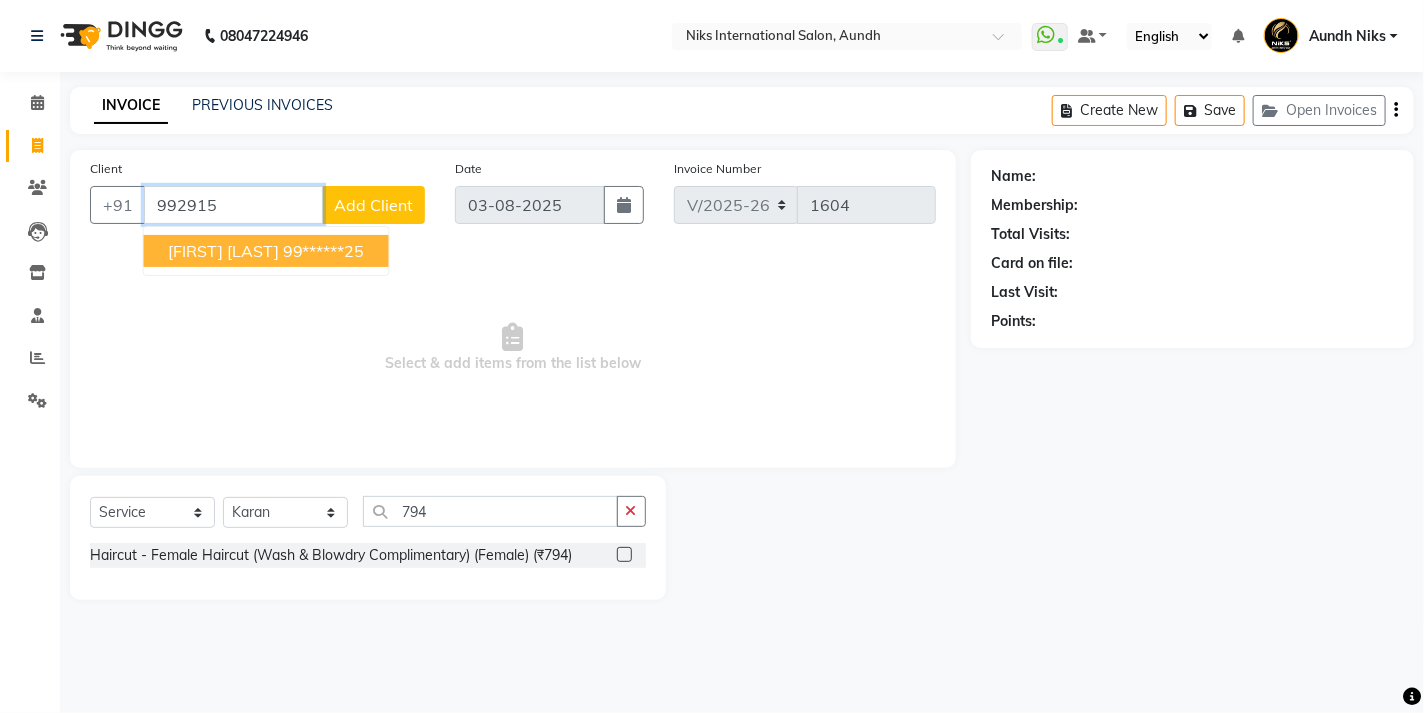 click on "99******25" at bounding box center [324, 251] 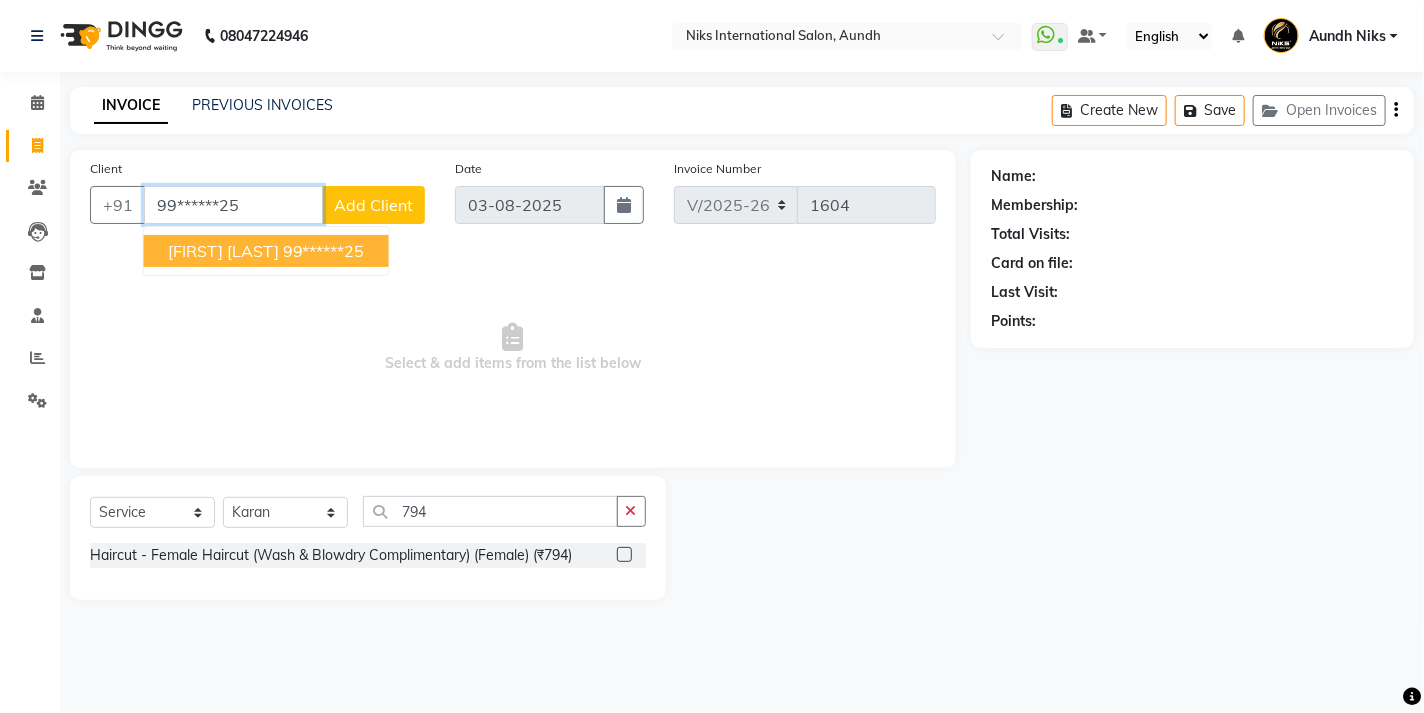 type on "99******25" 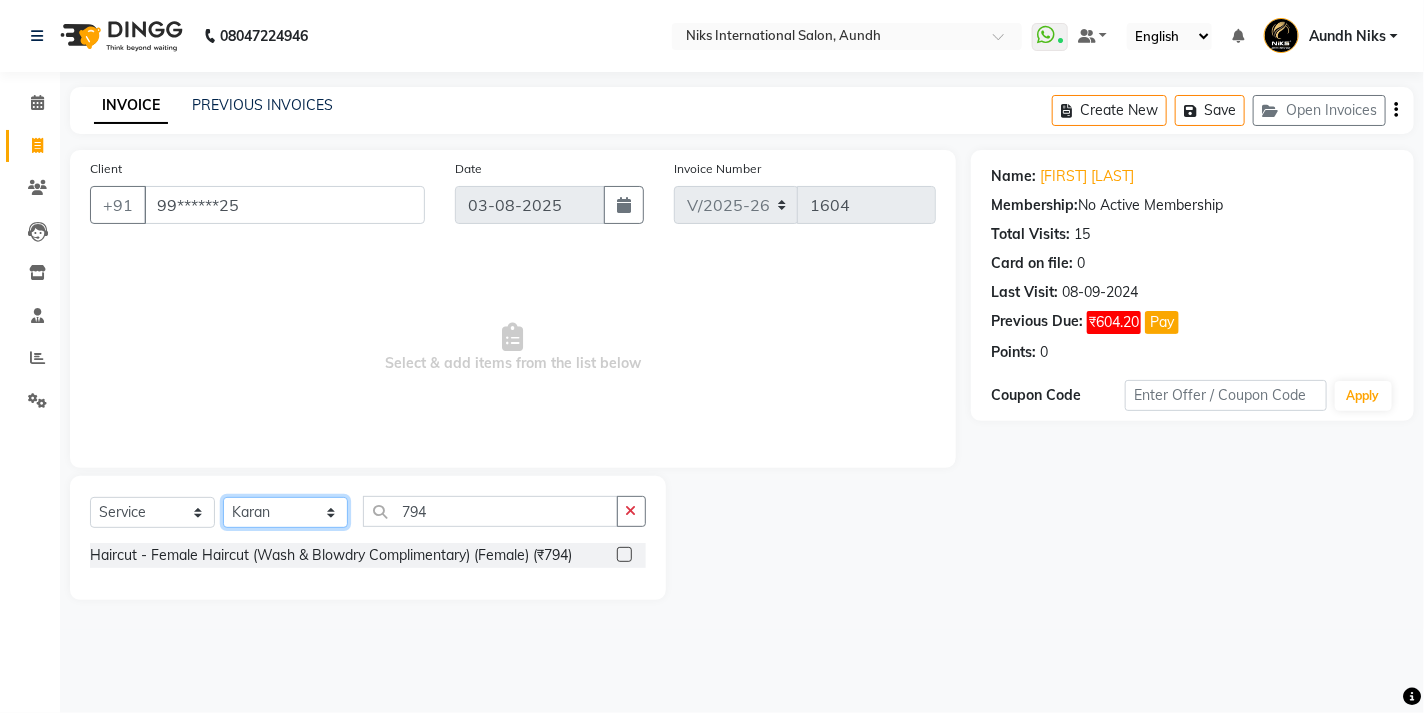 click on "Select Stylist [FIRST] [LAST] [LAST] [LAST] [LAST] [LAST] [LAST] [LAST] [LAST] [LAST] [LAST] [LAST] [LAST] [LAST] [LAST]" 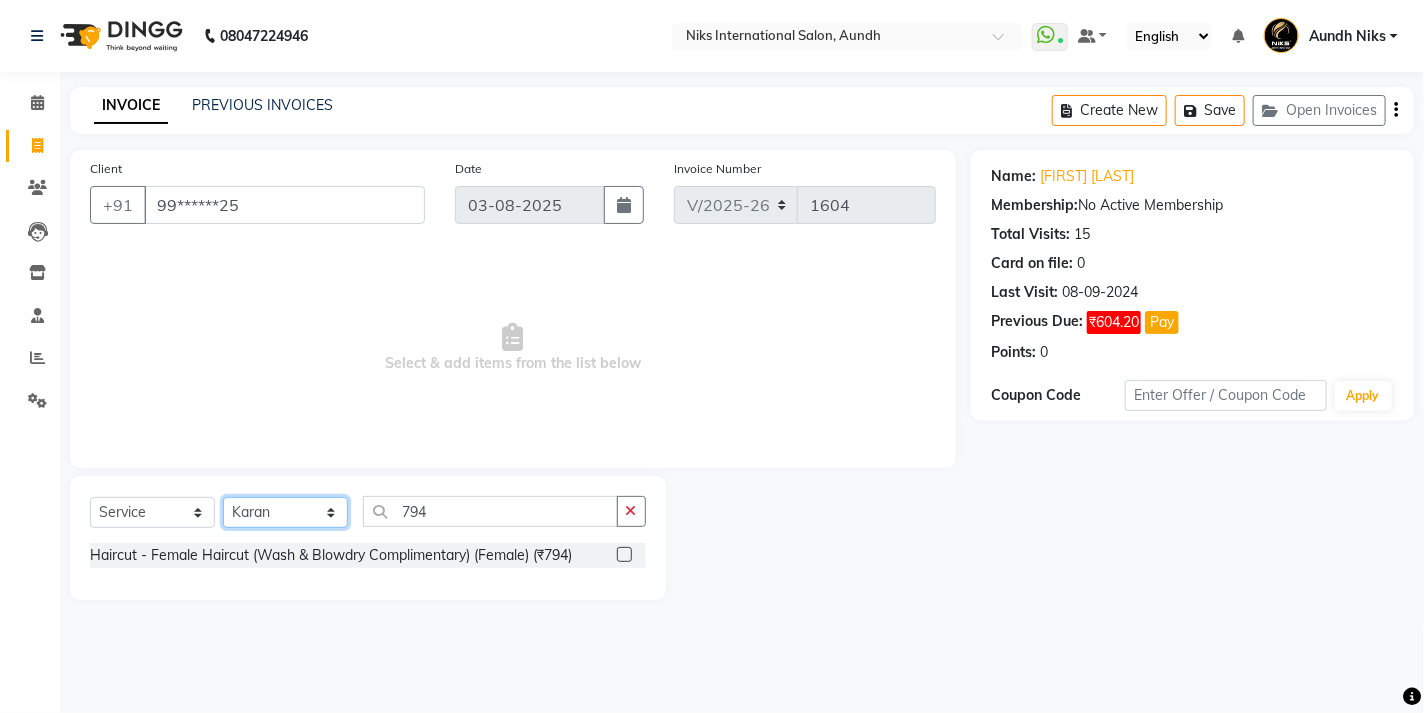 click on "Select Stylist [FIRST] [LAST] [LAST] [LAST] [LAST] [LAST] [LAST] [LAST] [LAST] [LAST] [LAST] [LAST] [LAST] [LAST] [LAST]" 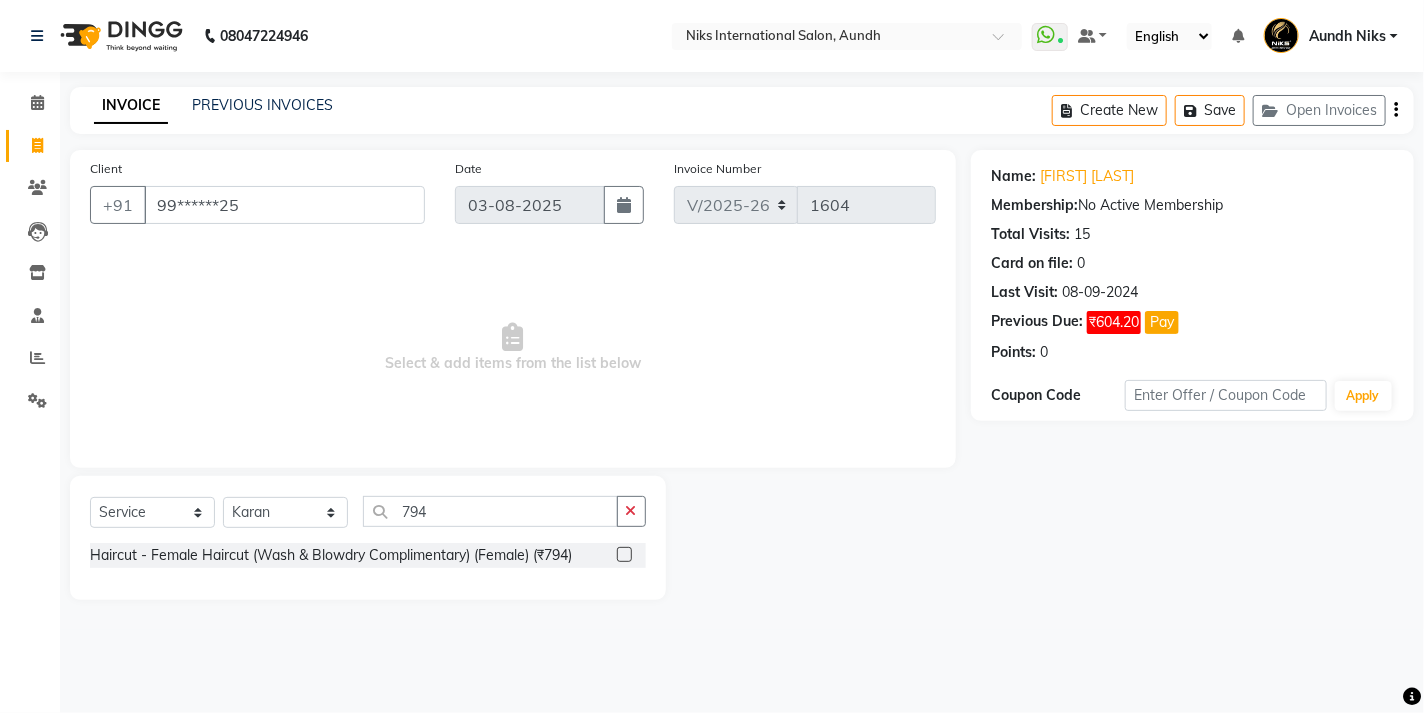 click 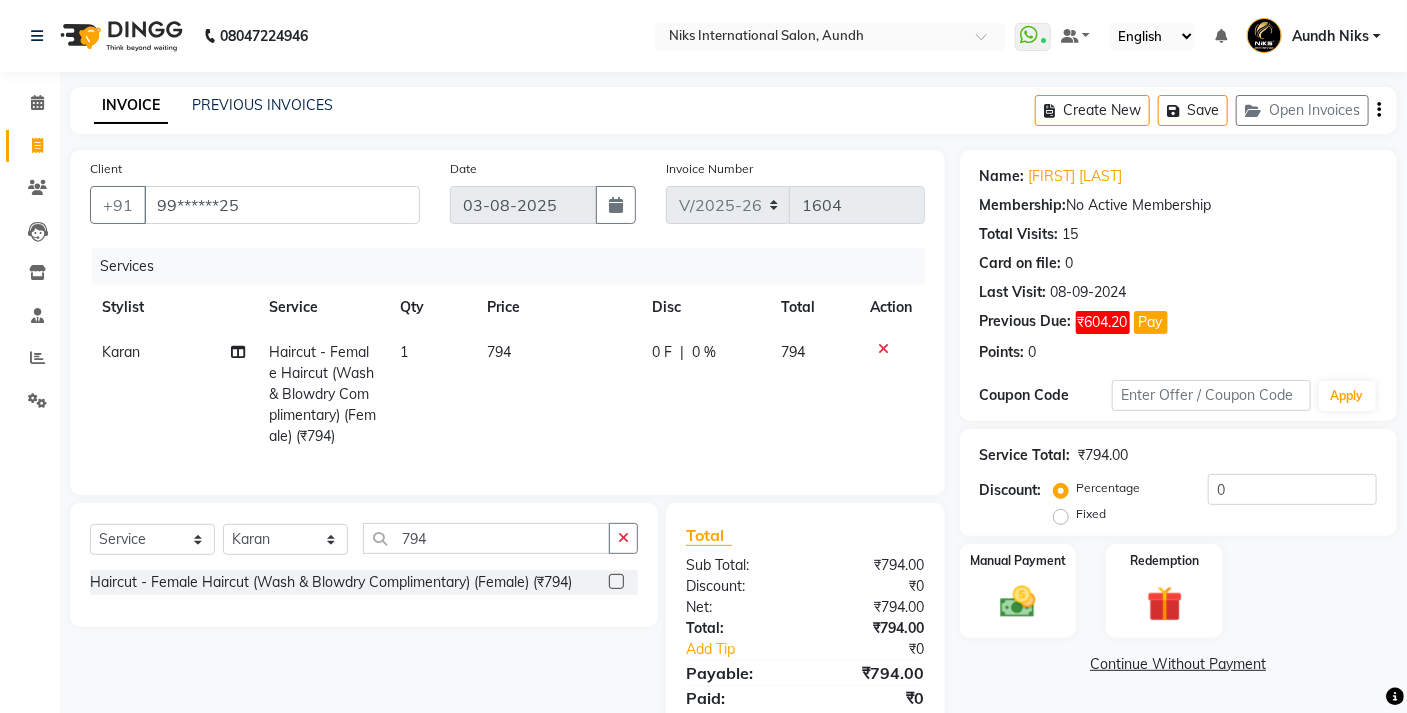 scroll, scrollTop: 88, scrollLeft: 0, axis: vertical 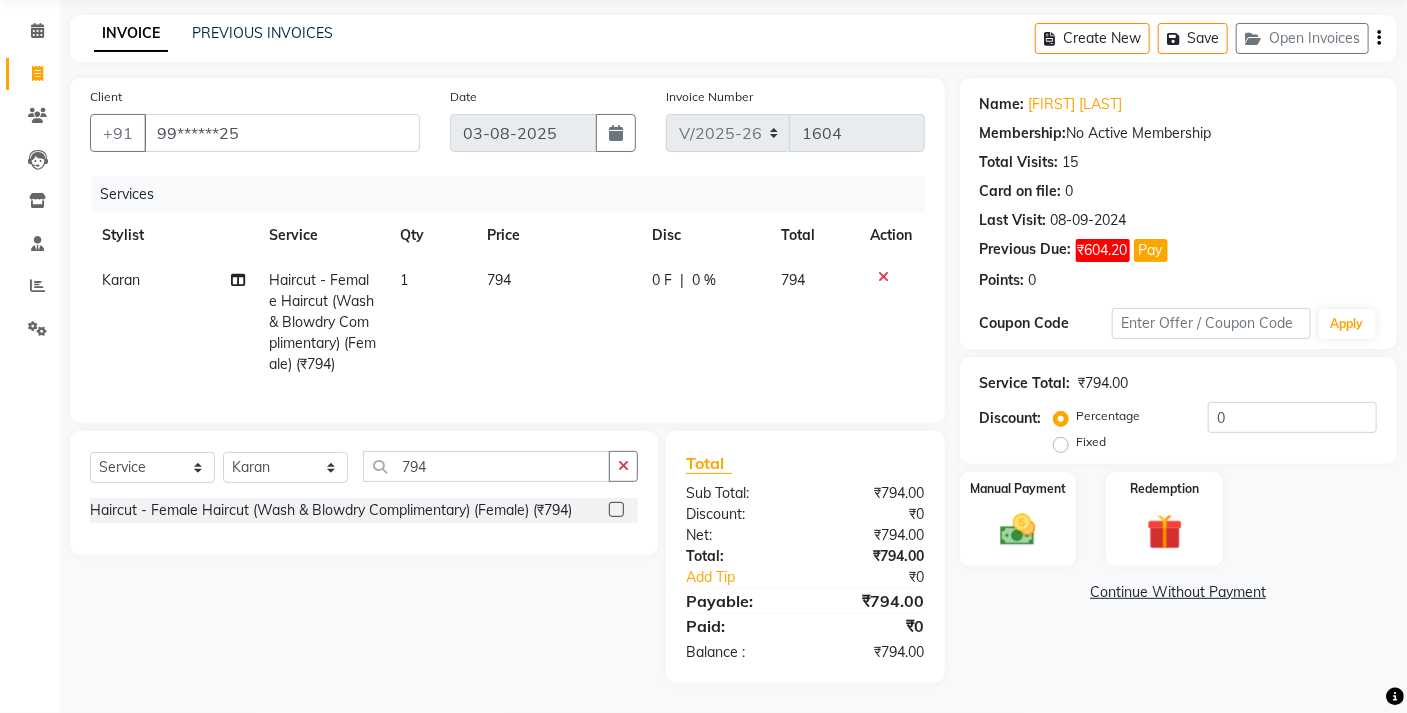 click 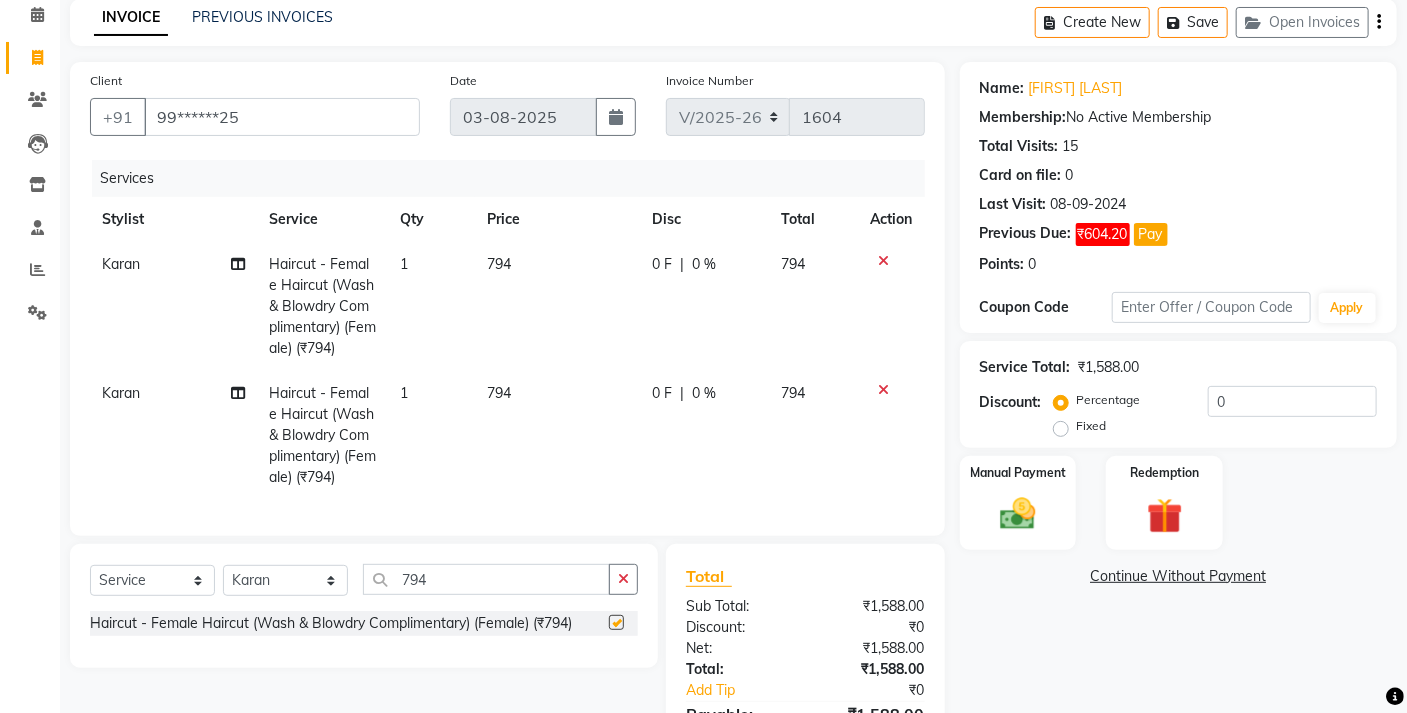 checkbox on "false" 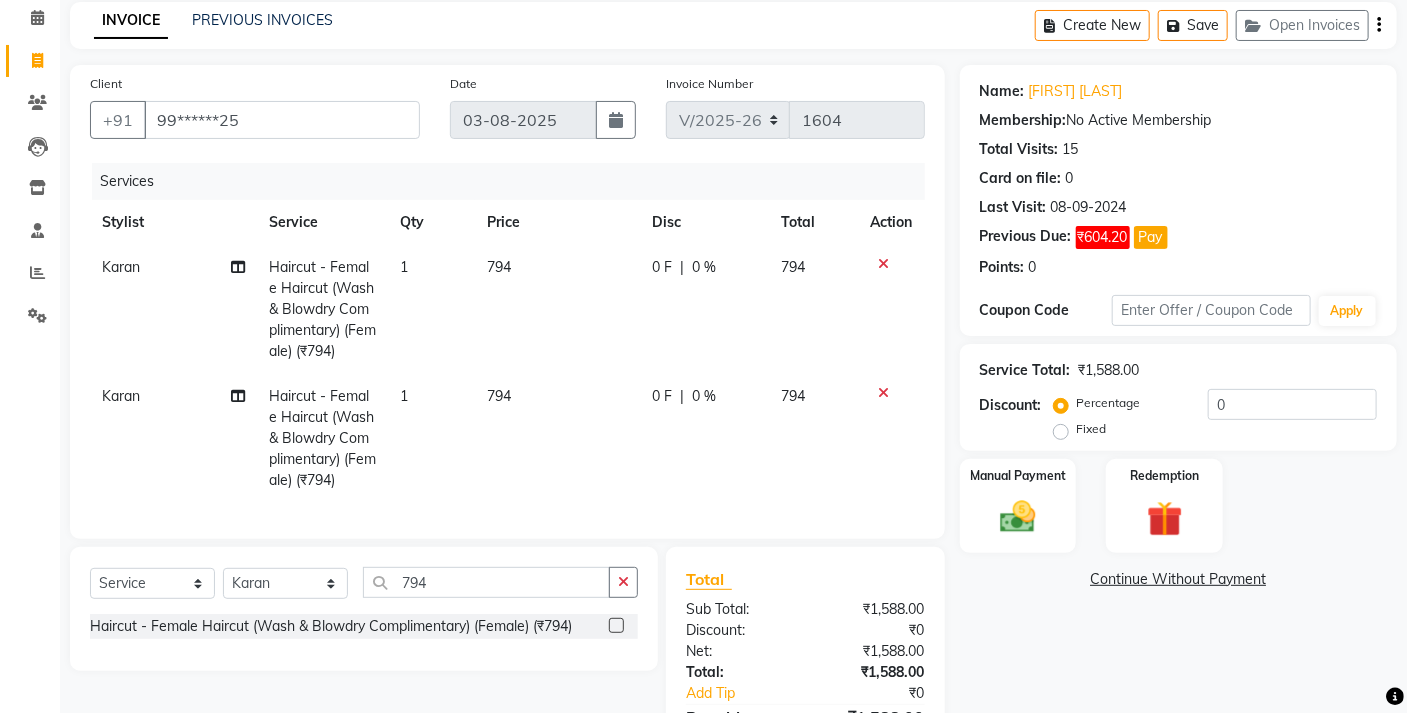 scroll, scrollTop: 217, scrollLeft: 0, axis: vertical 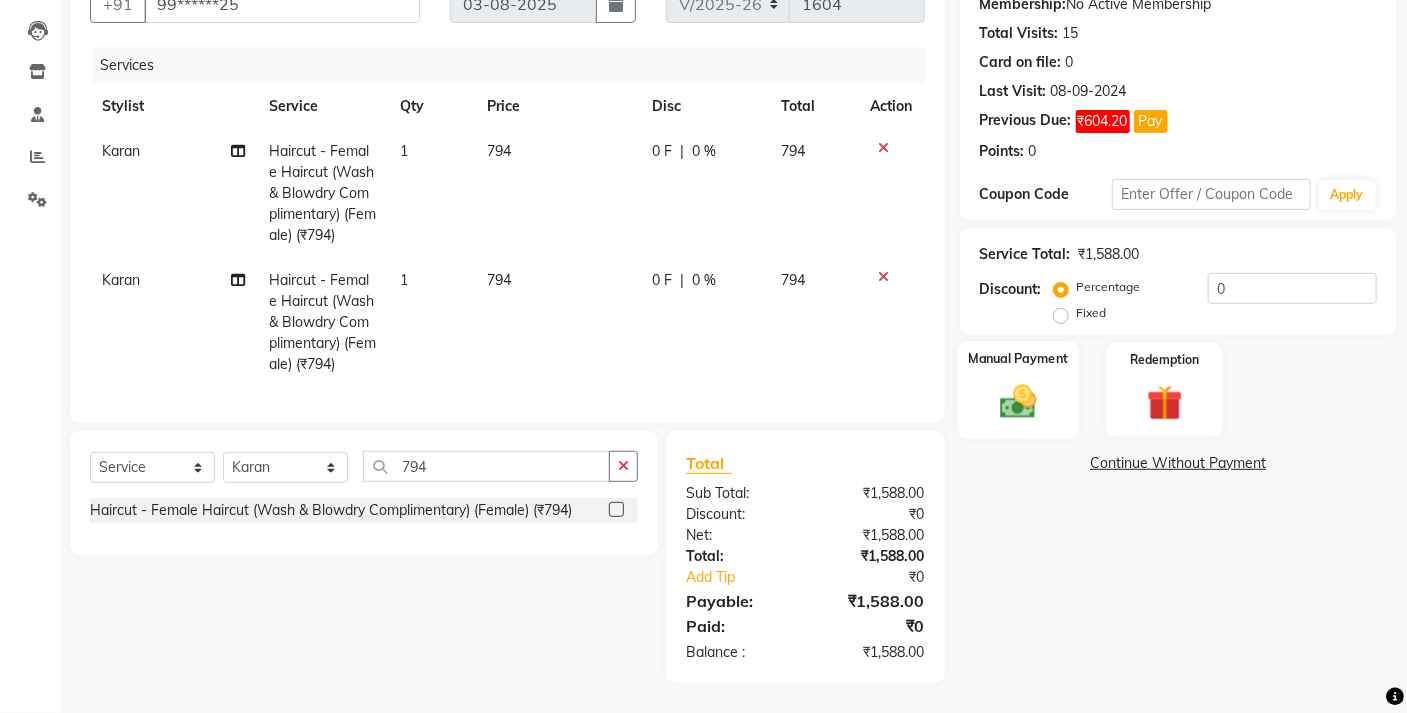 click 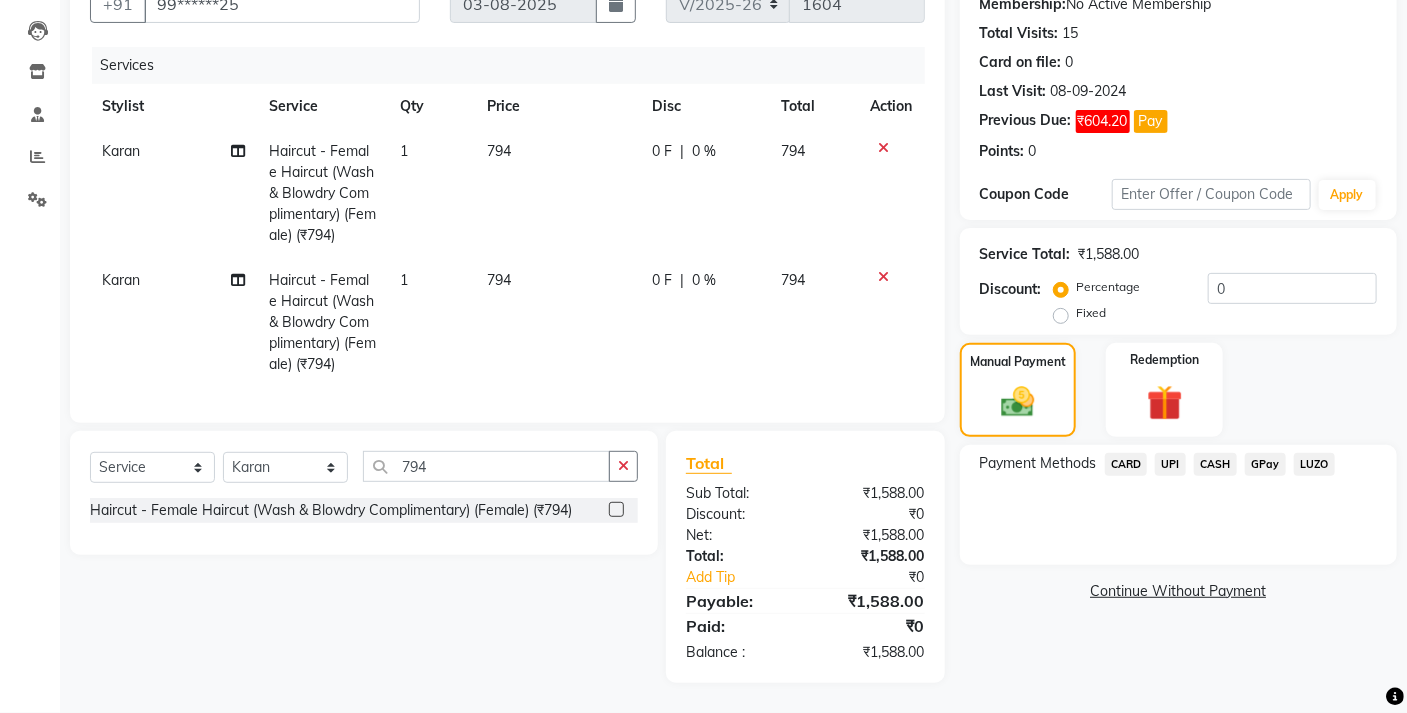click on "CASH" 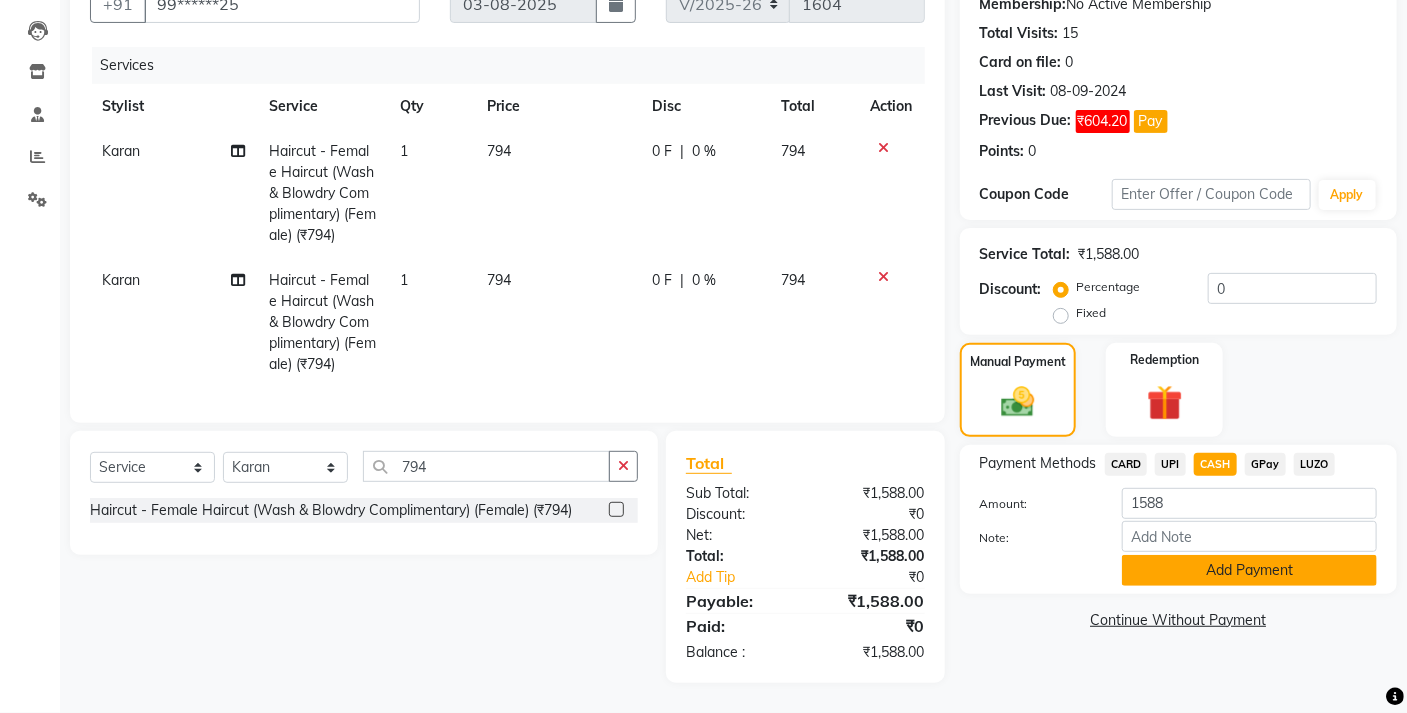 click on "Add Payment" 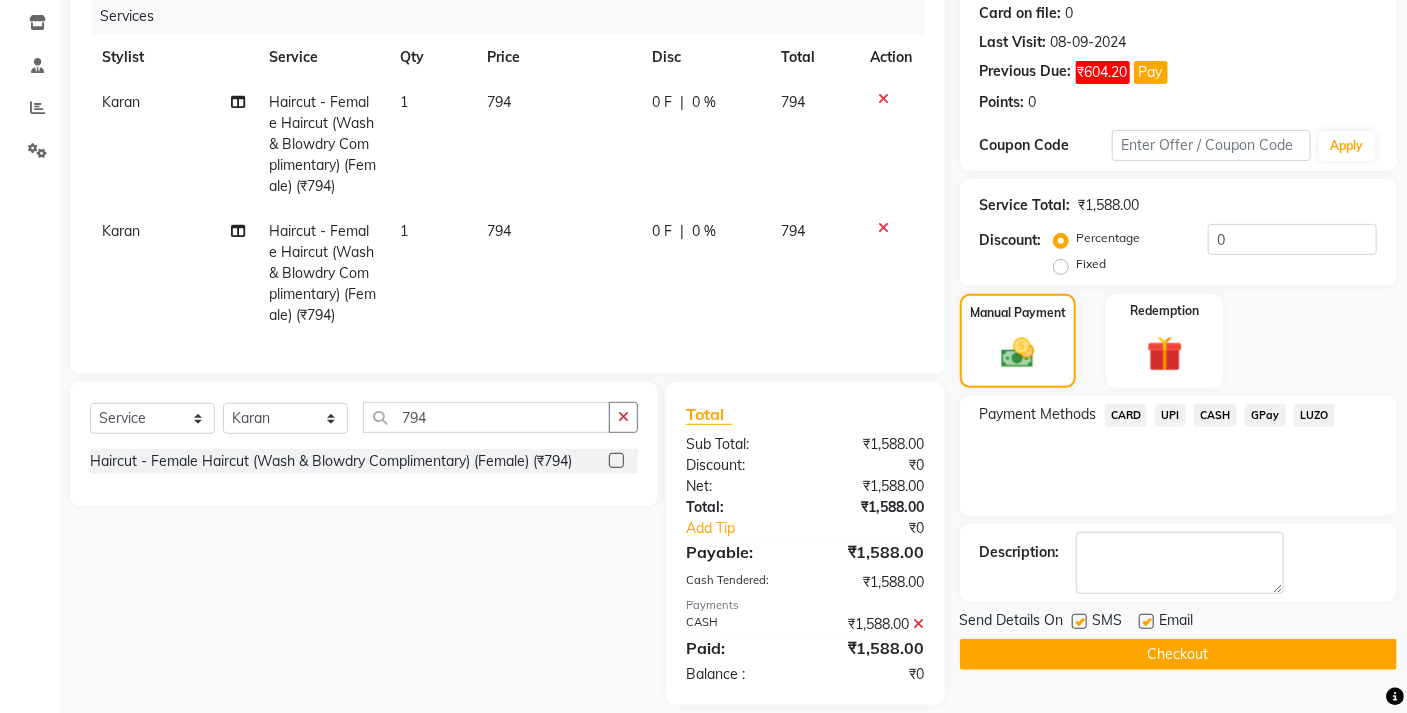 scroll, scrollTop: 287, scrollLeft: 0, axis: vertical 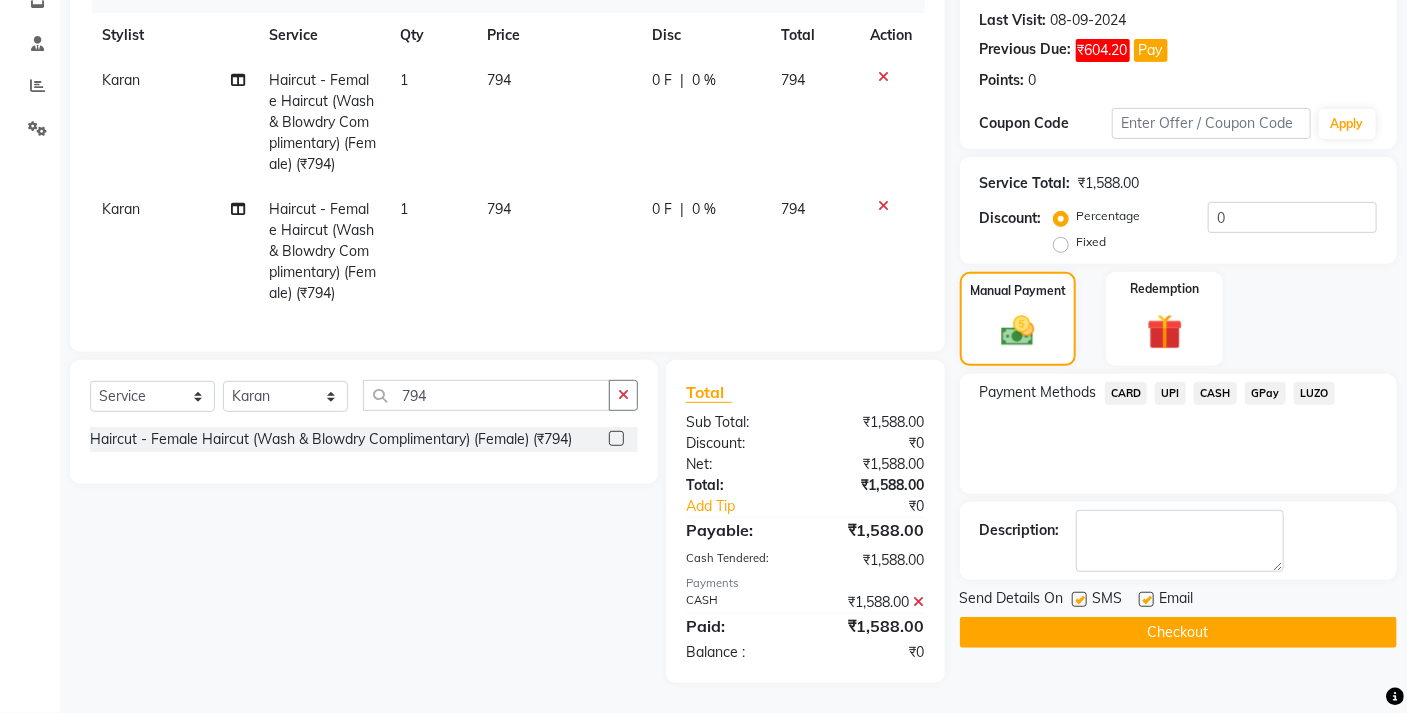 click on "Checkout" 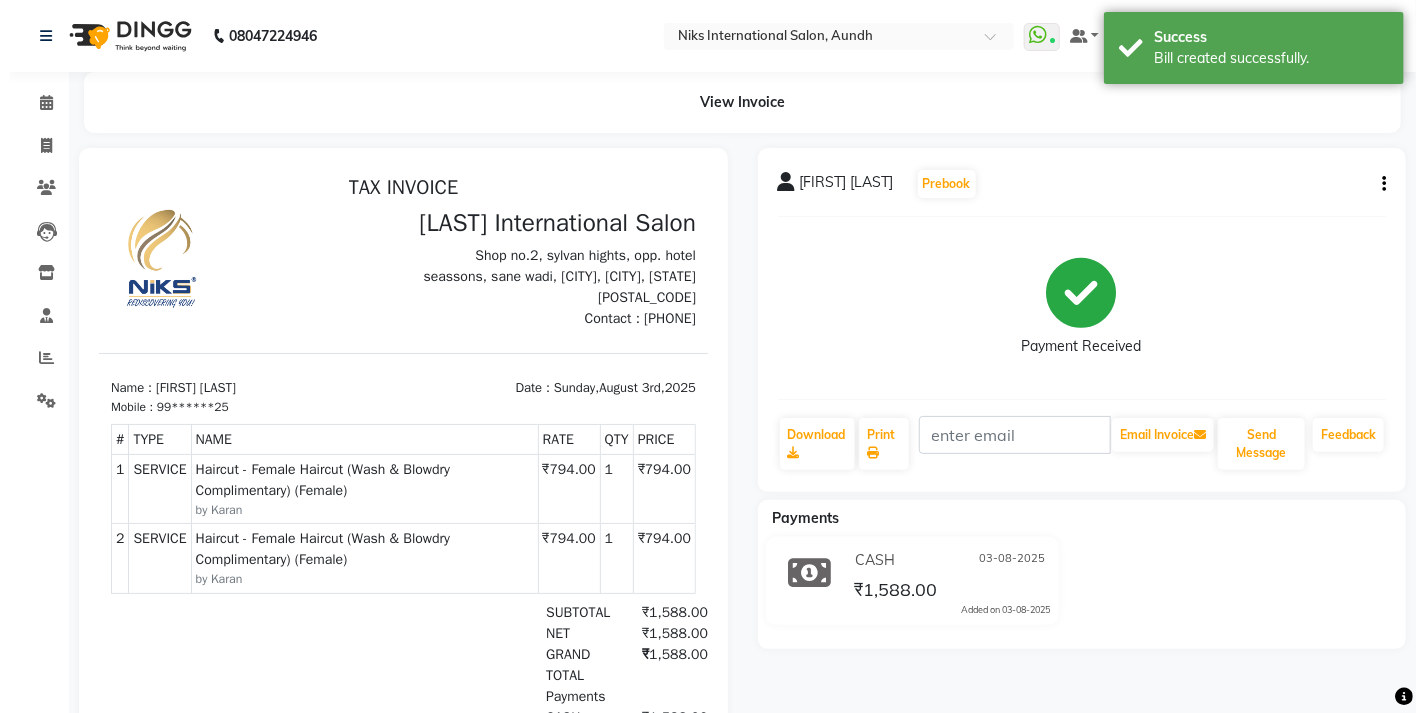 scroll, scrollTop: 0, scrollLeft: 0, axis: both 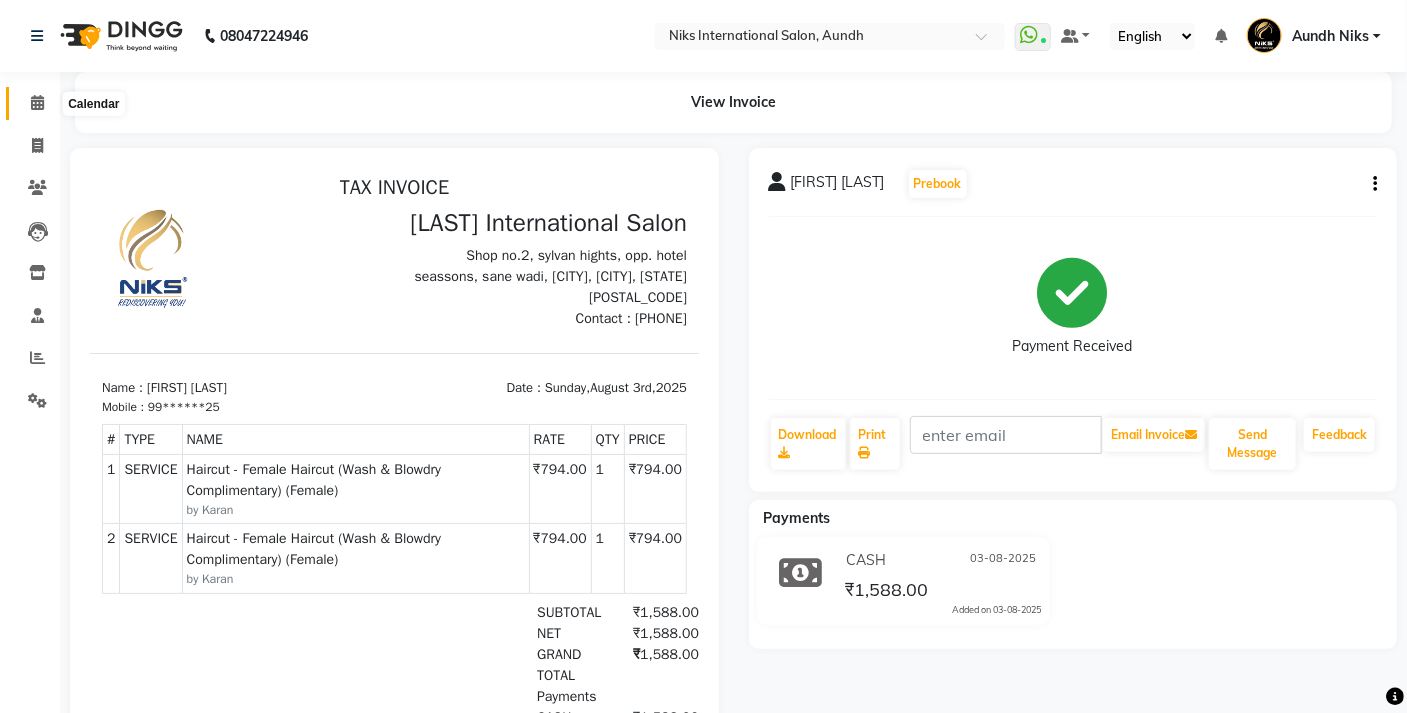 click 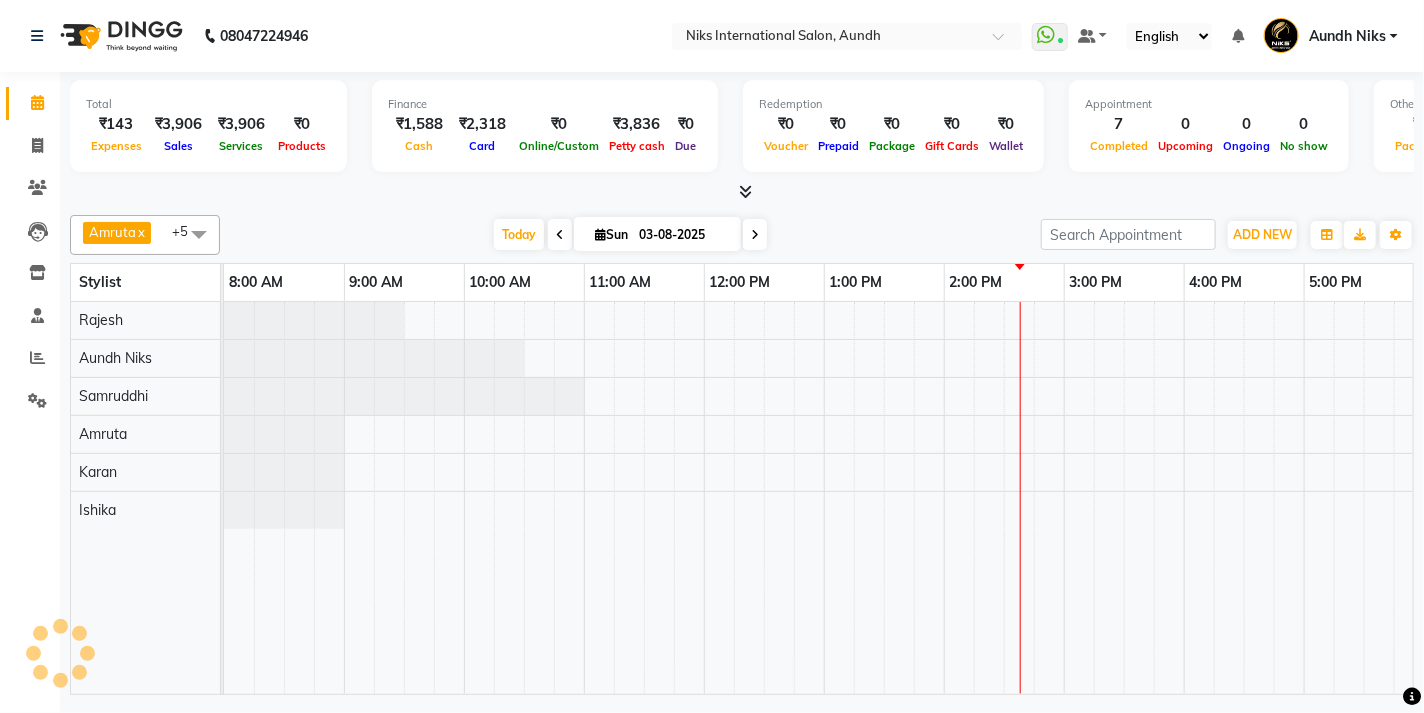 scroll, scrollTop: 0, scrollLeft: 609, axis: horizontal 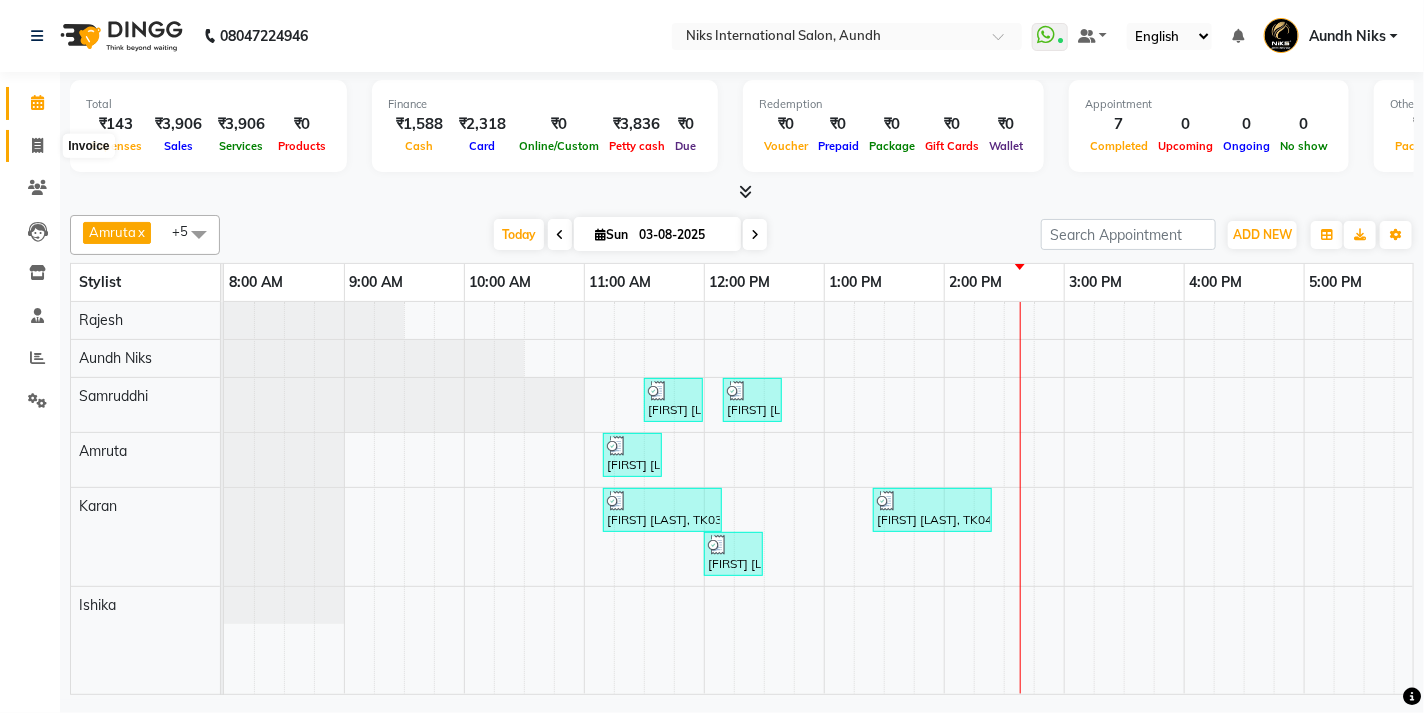 click 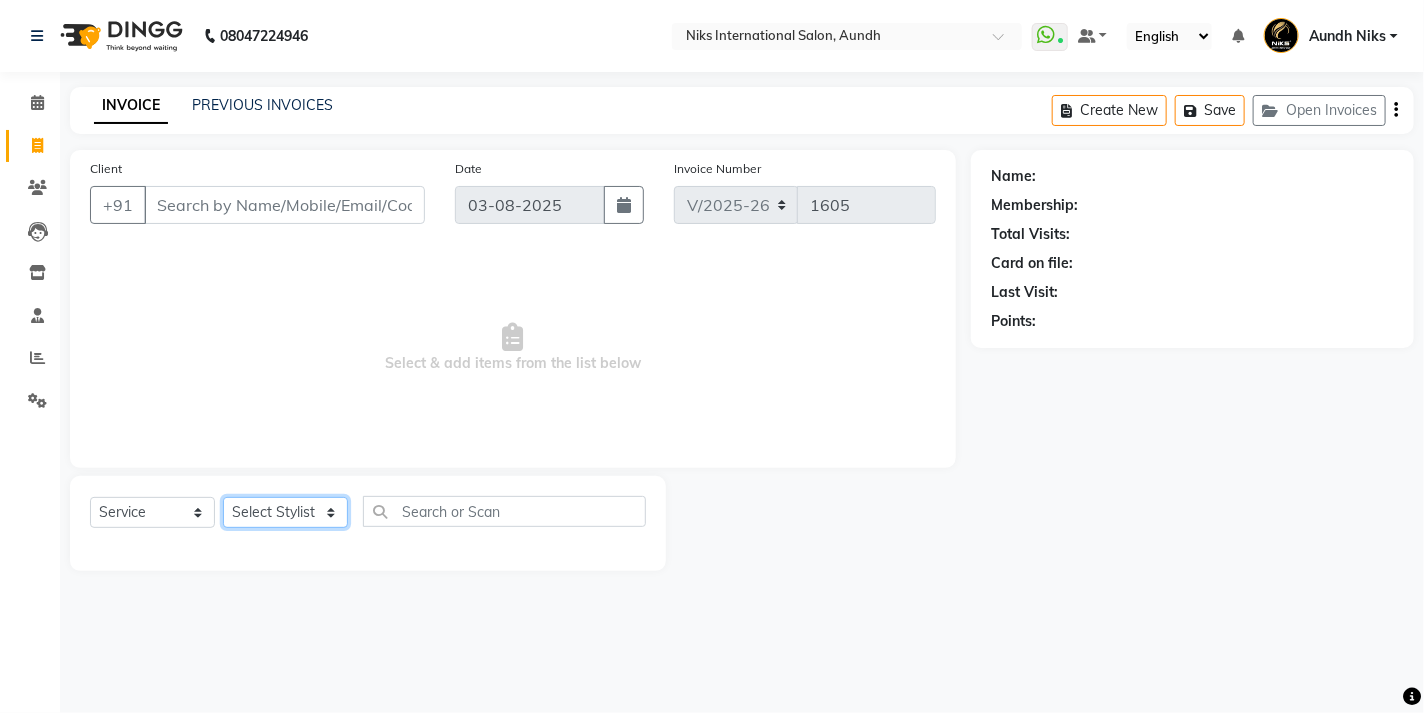 click on "Select Stylist [FIRST] [LAST] [LAST] [LAST] [LAST] [LAST] [LAST] [LAST] [LAST] [LAST] [LAST] [LAST] [LAST] [LAST] [LAST]" 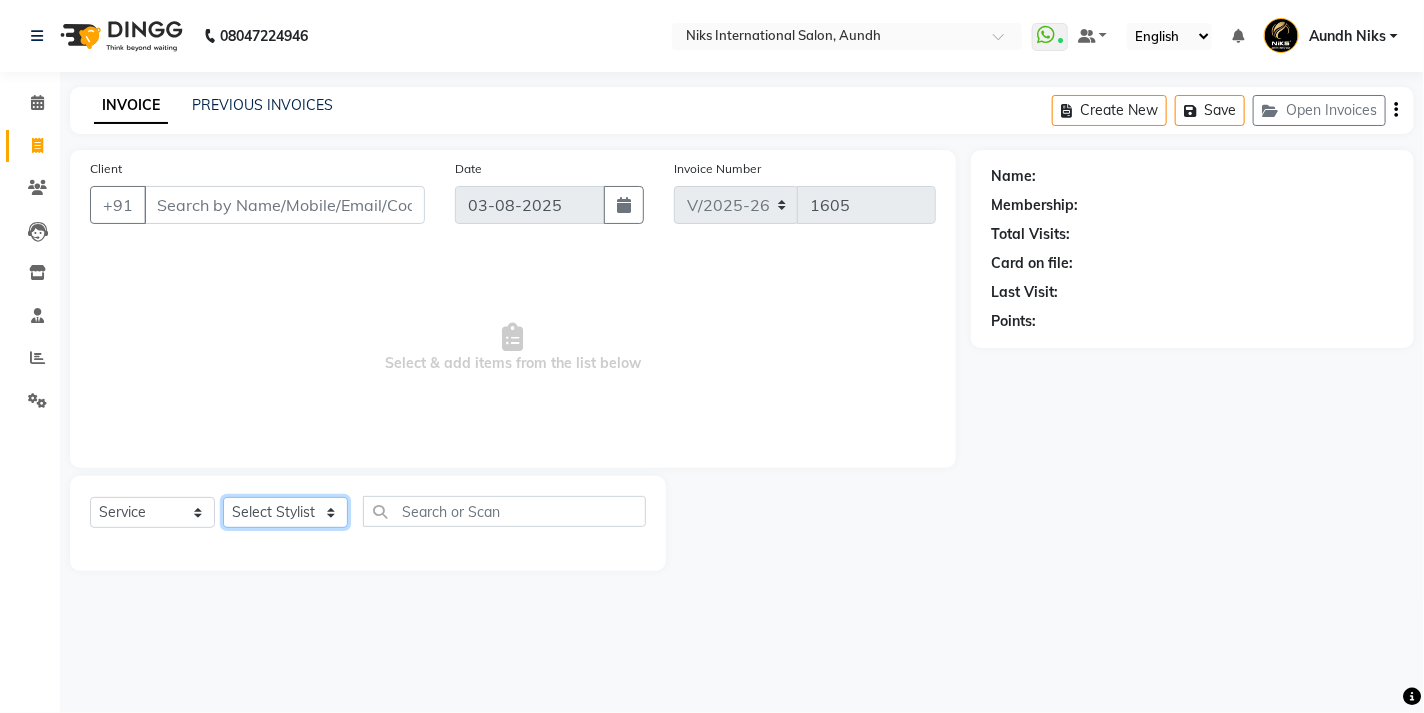 select on "87289" 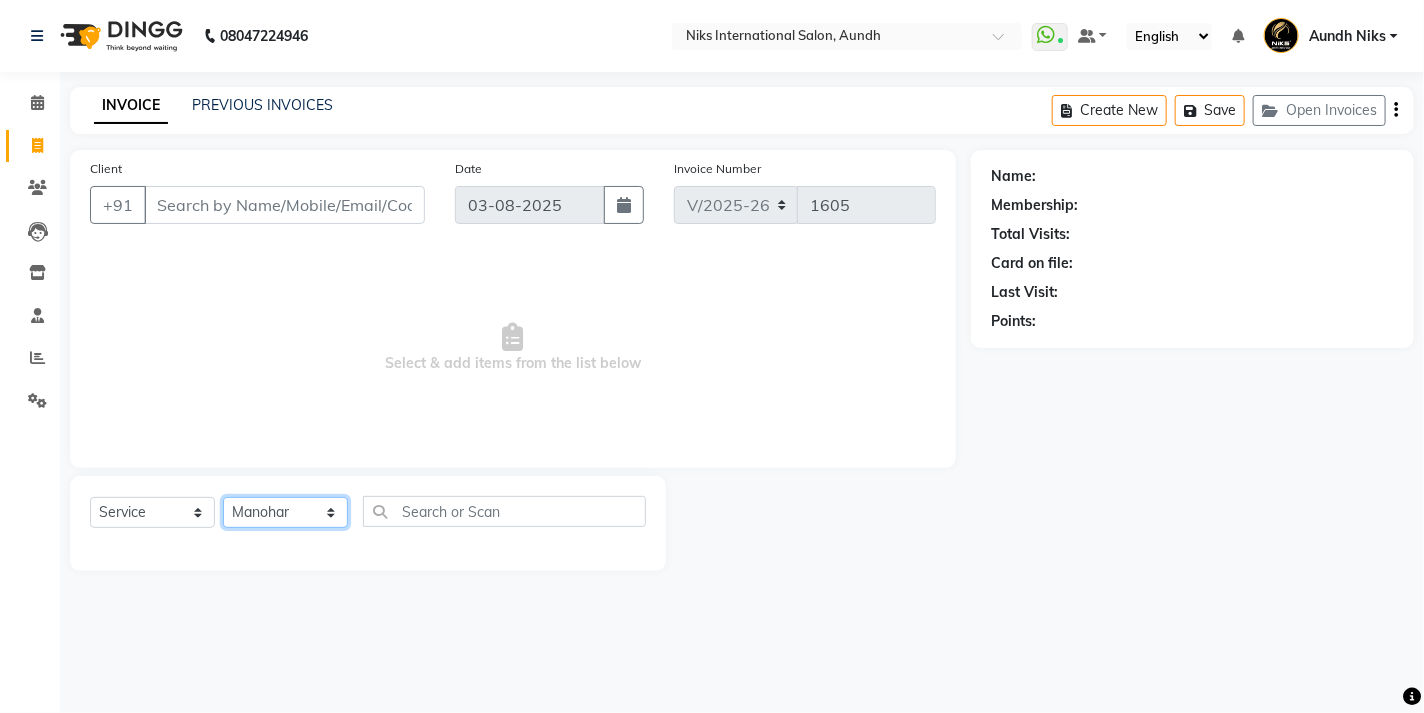 click on "Select Stylist [FIRST] [LAST] [LAST] [LAST] [LAST] [LAST] [LAST] [LAST] [LAST] [LAST] [LAST] [LAST] [LAST] [LAST] [LAST]" 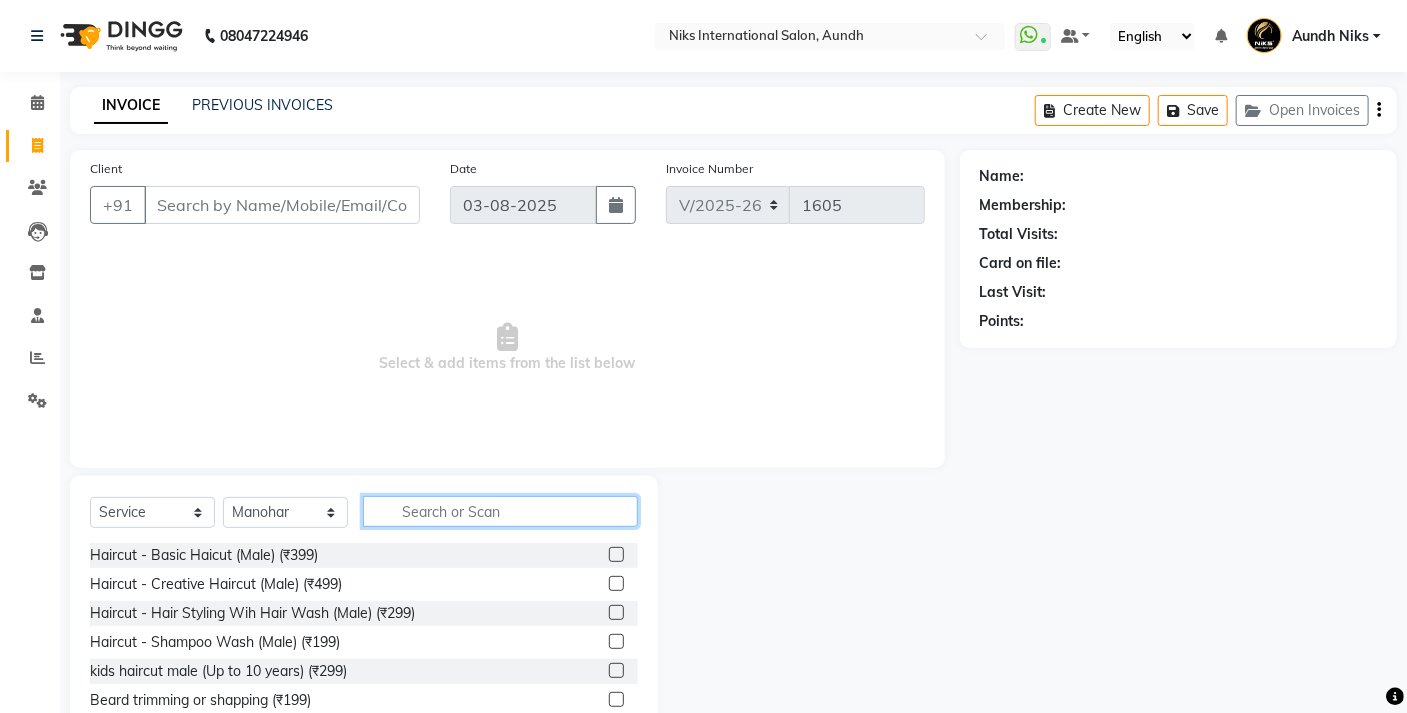 click 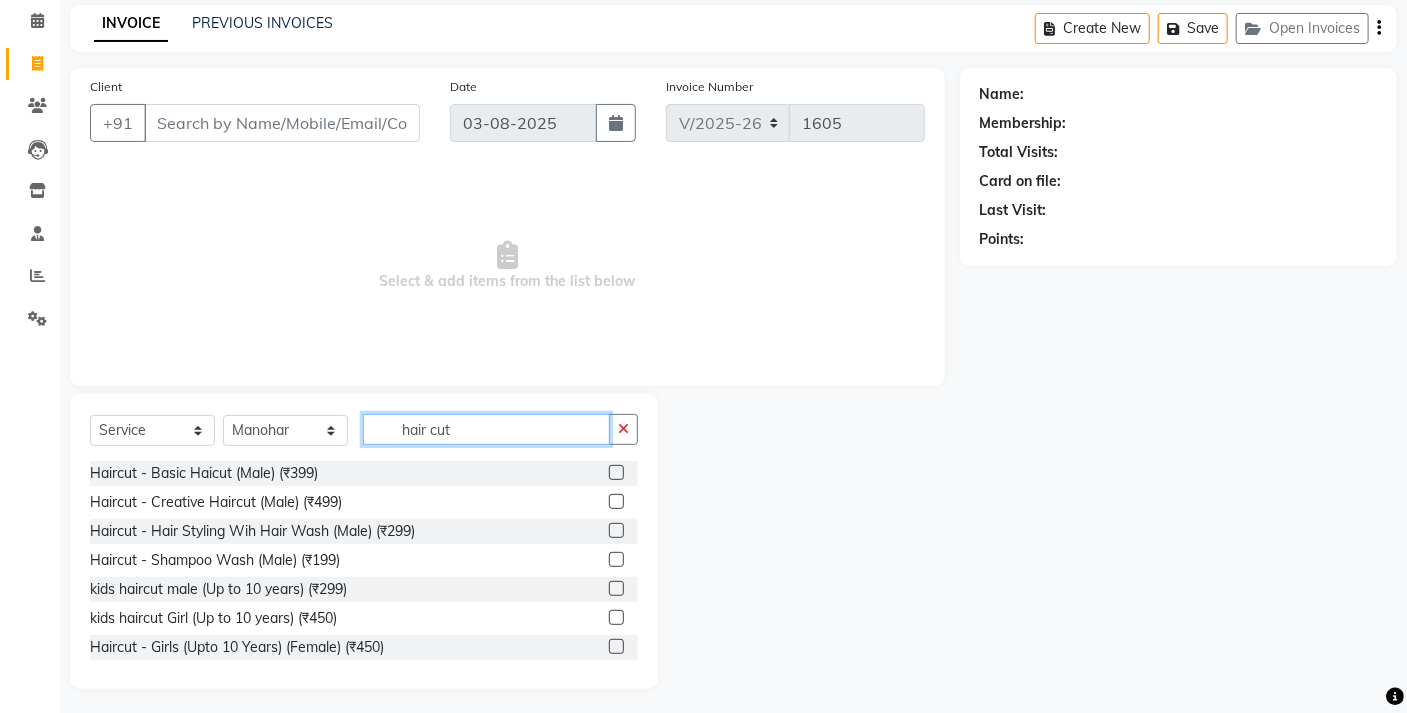 scroll, scrollTop: 87, scrollLeft: 0, axis: vertical 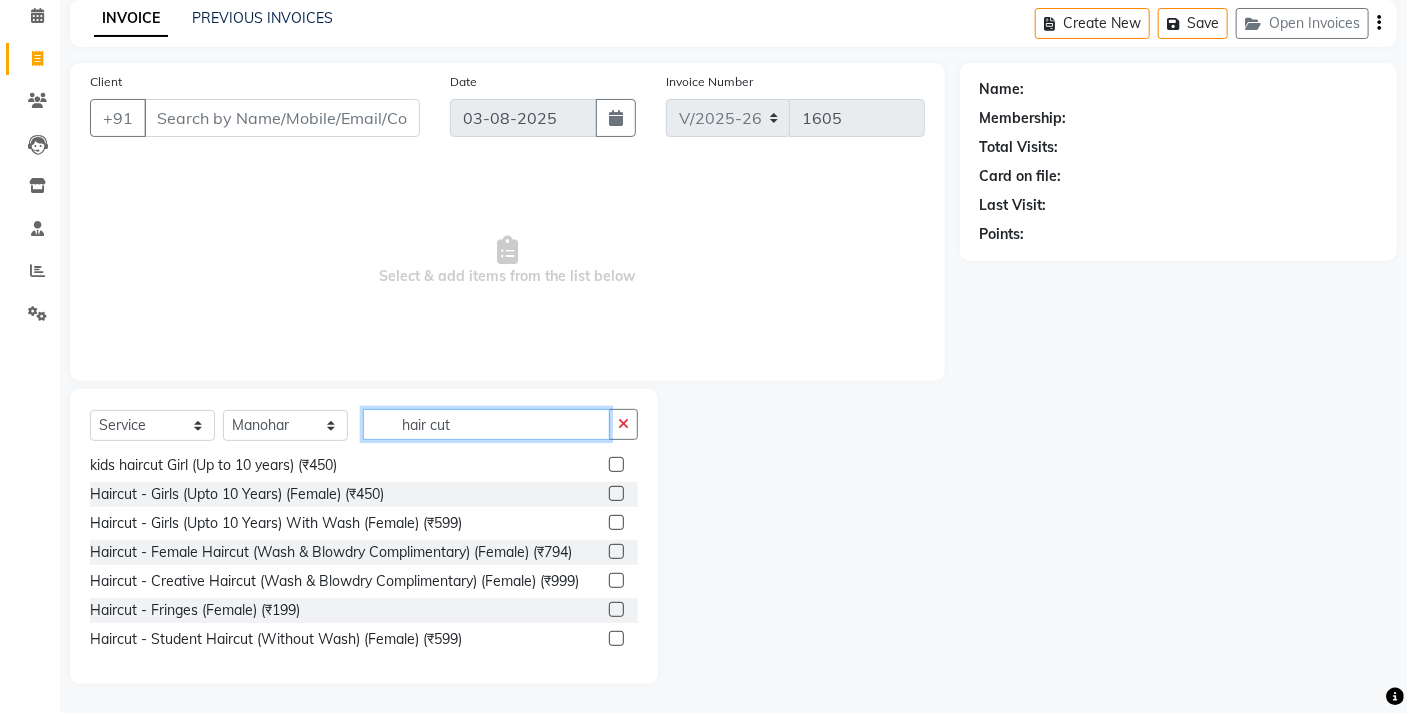 type on "hair cut" 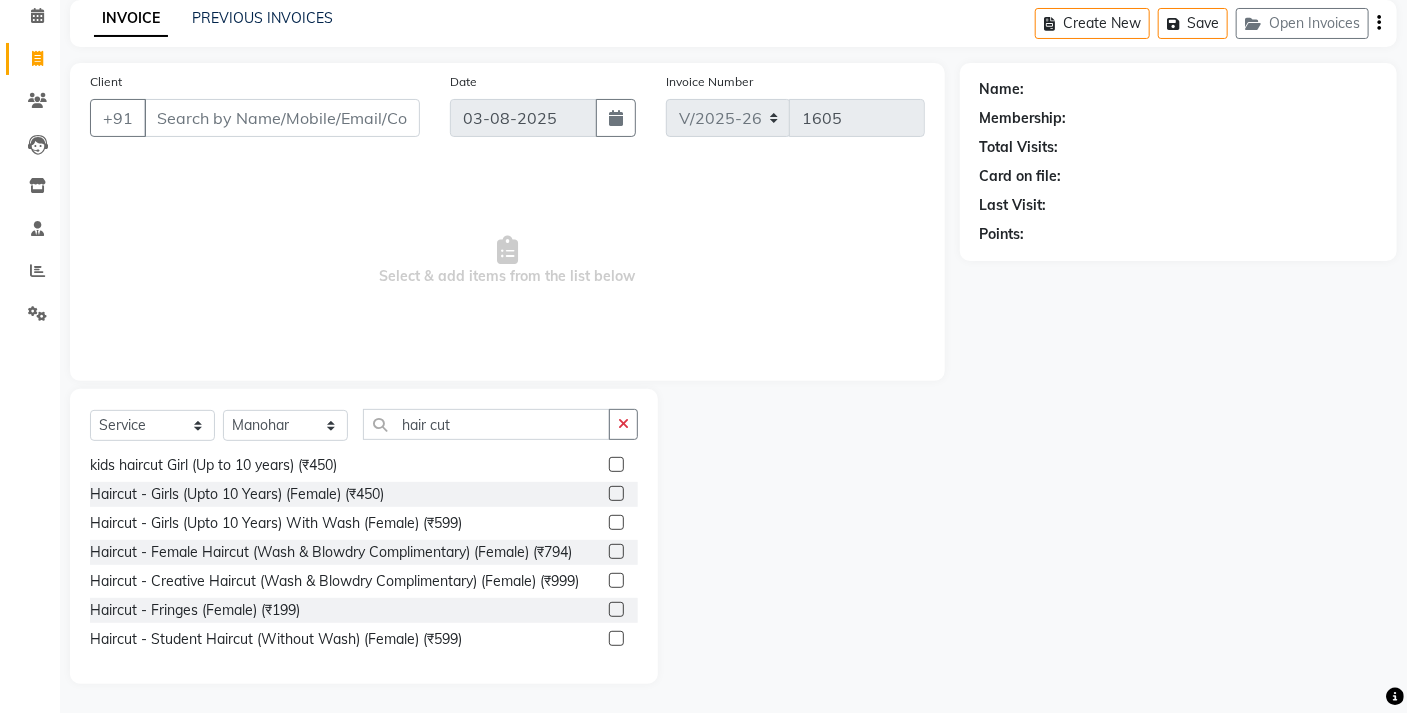 click 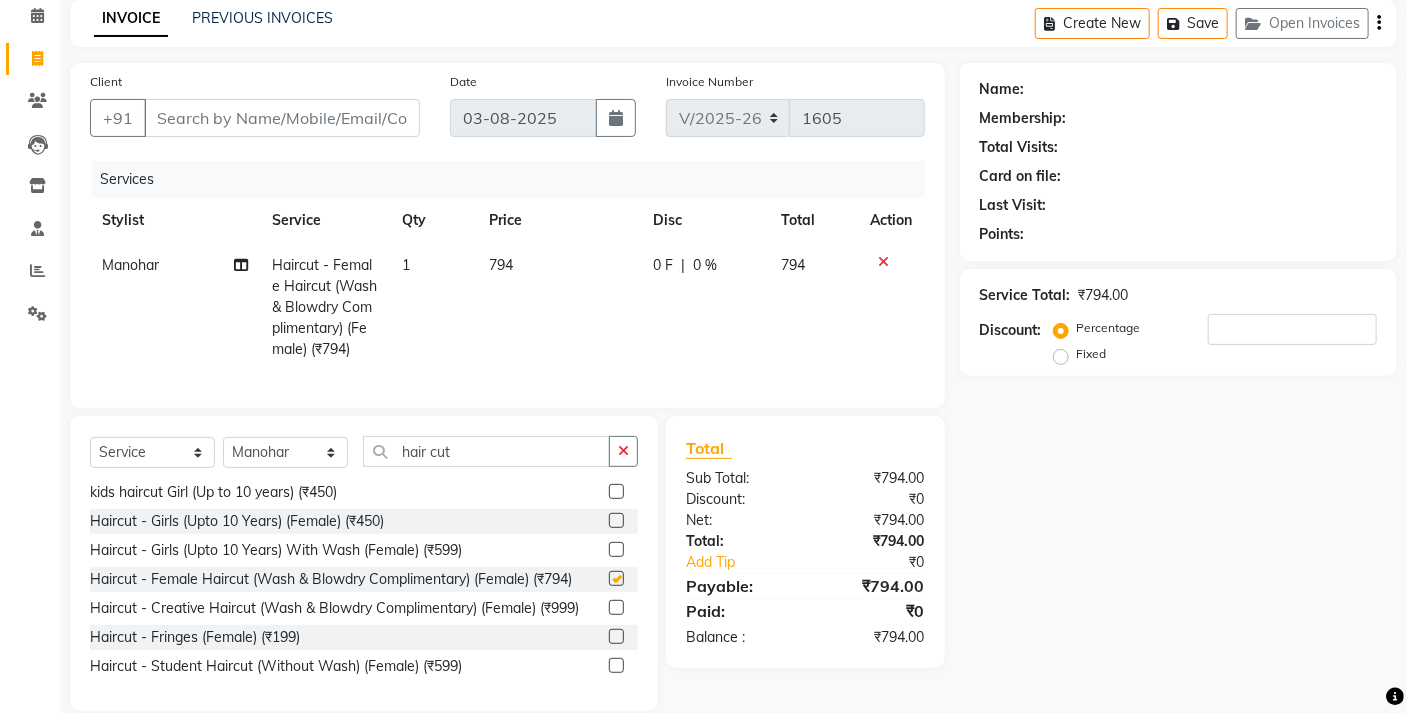 checkbox on "false" 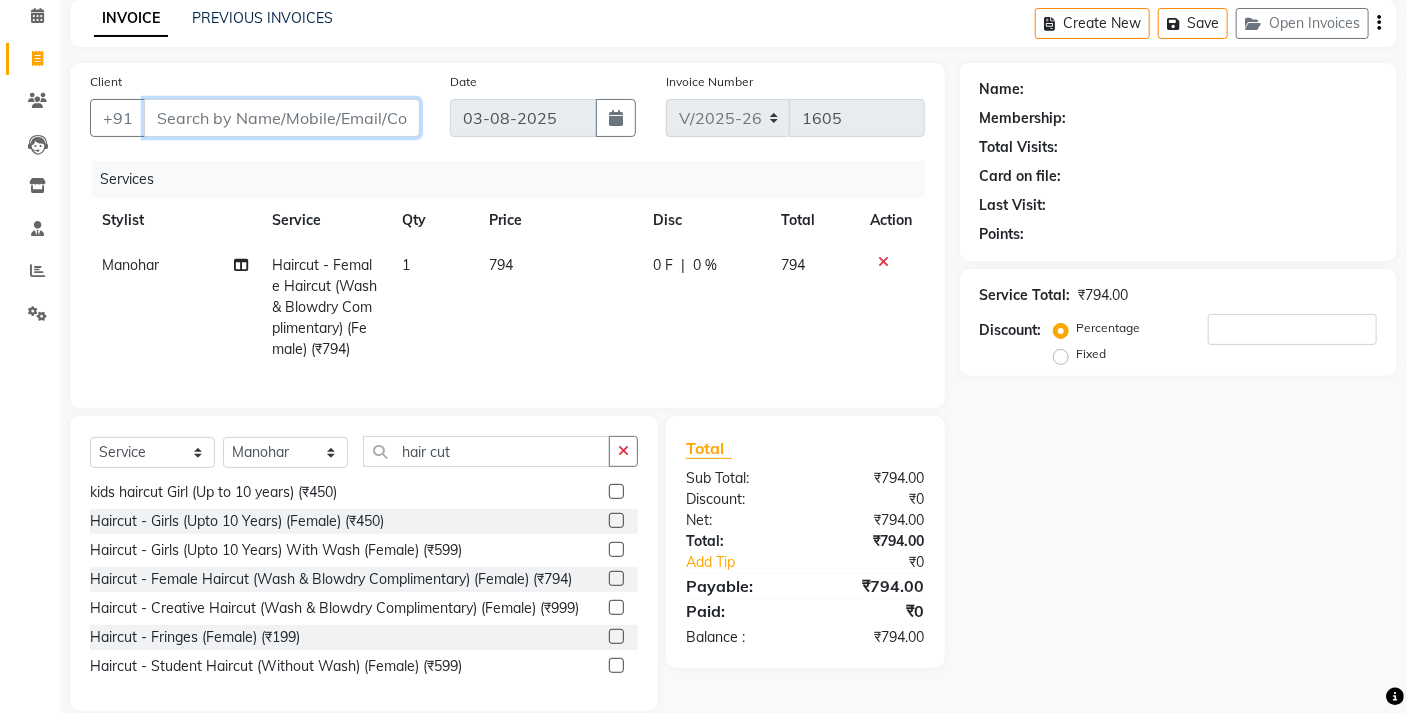 click on "Client" at bounding box center [282, 118] 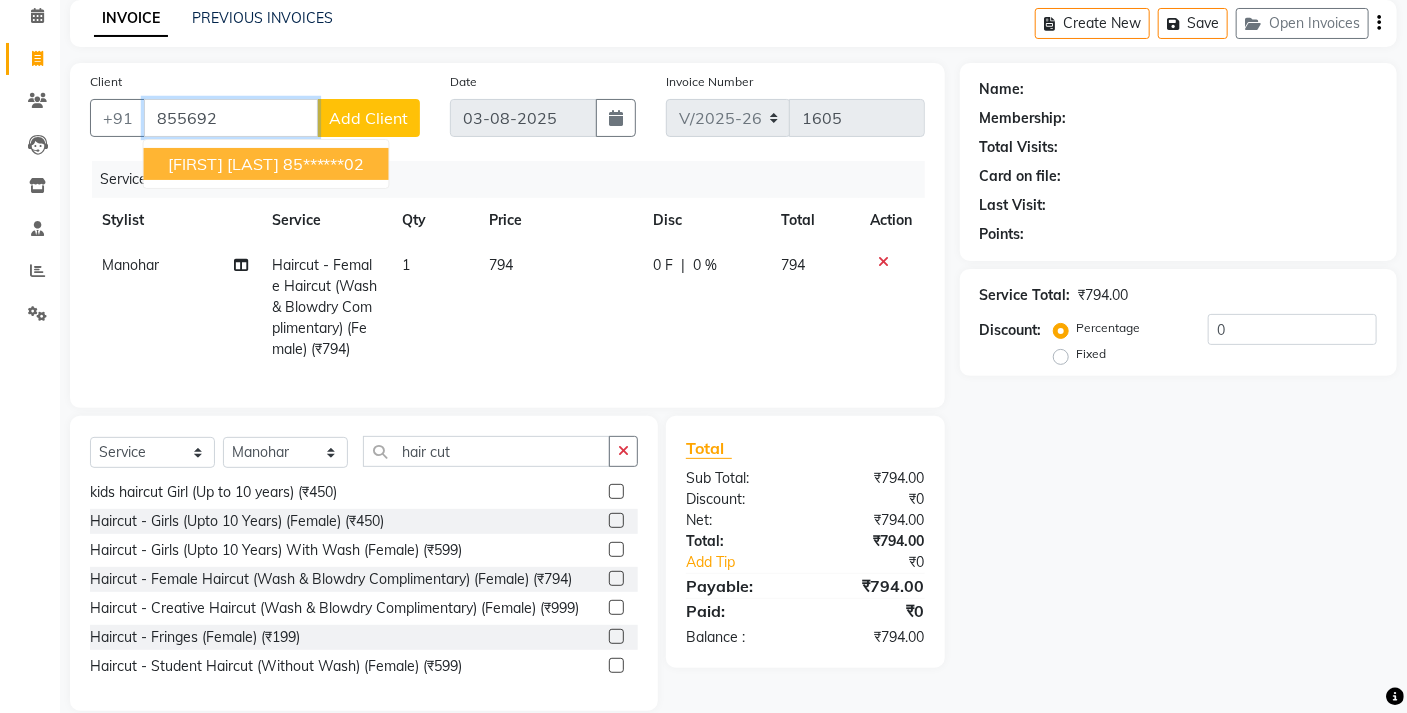 click on "[FIRST] [LAST] [PHONE_MASKED]" at bounding box center (266, 164) 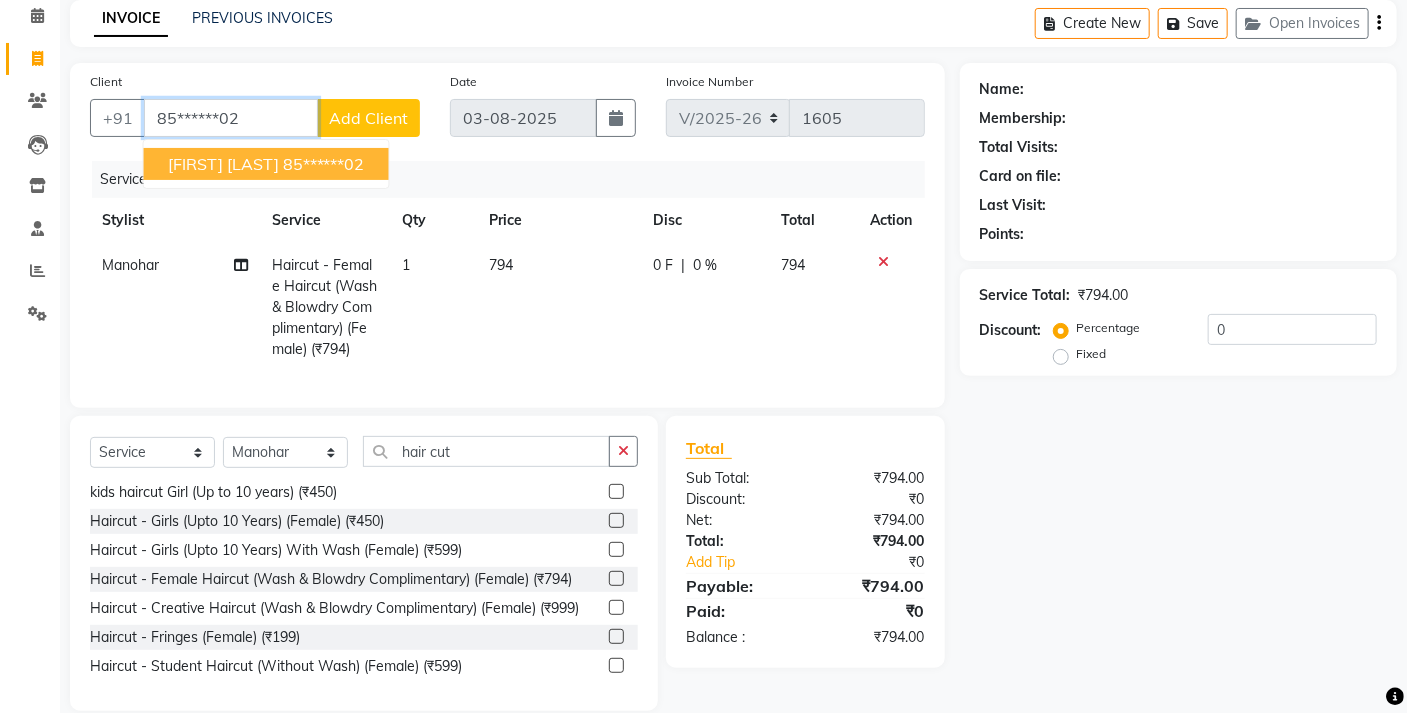 type on "85******02" 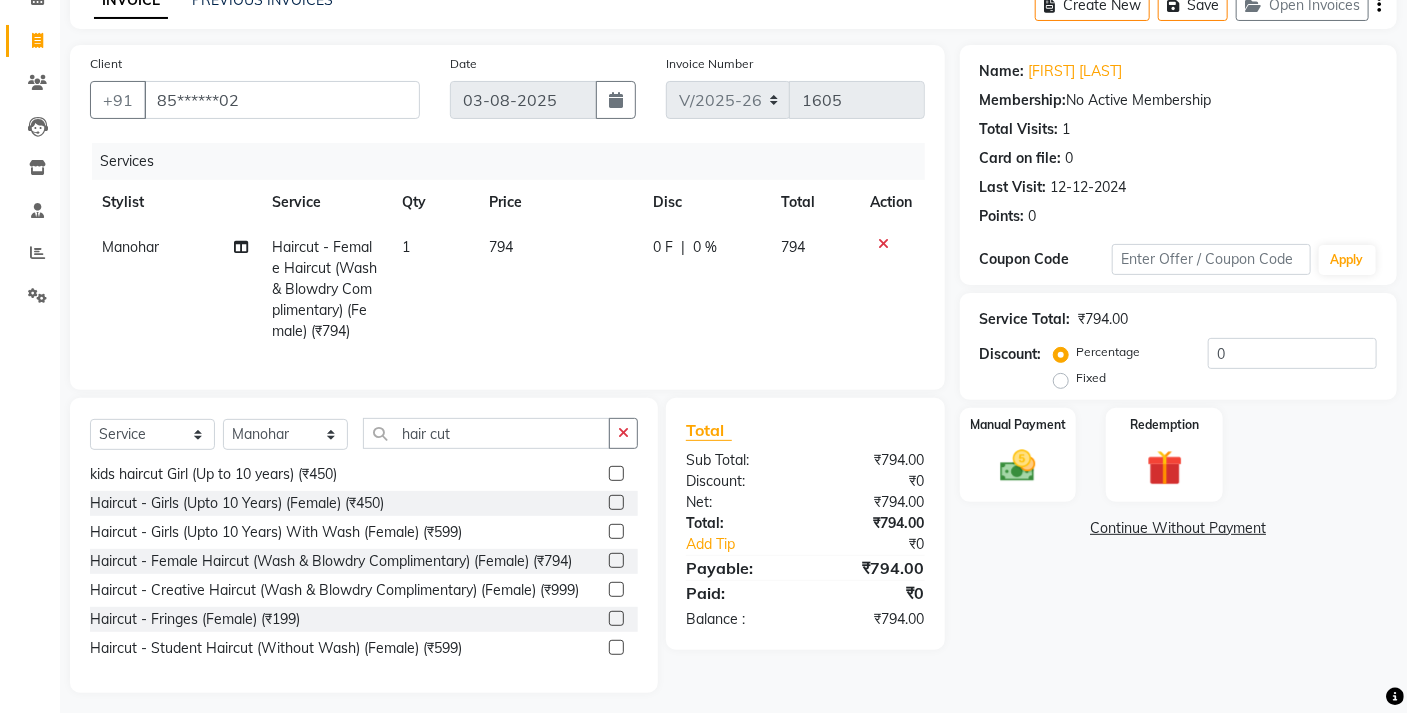 scroll, scrollTop: 131, scrollLeft: 0, axis: vertical 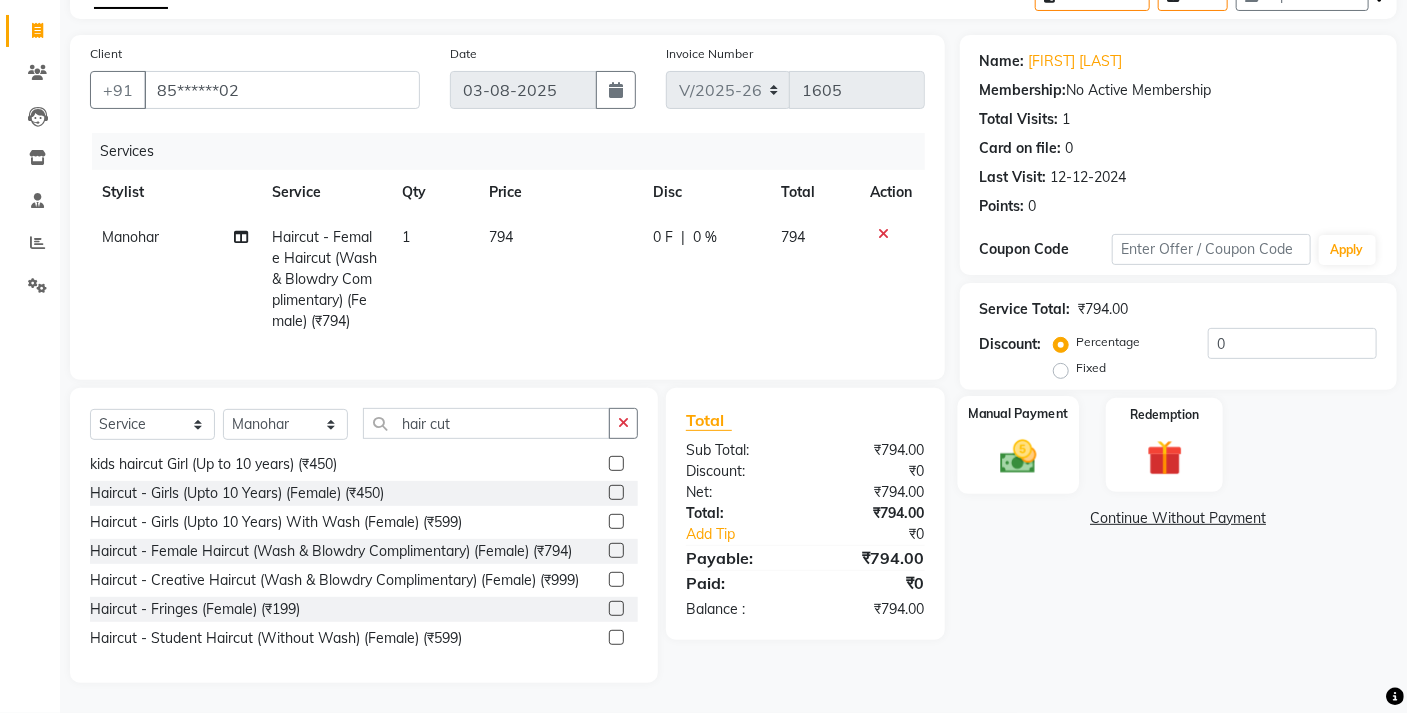 click on "Manual Payment" 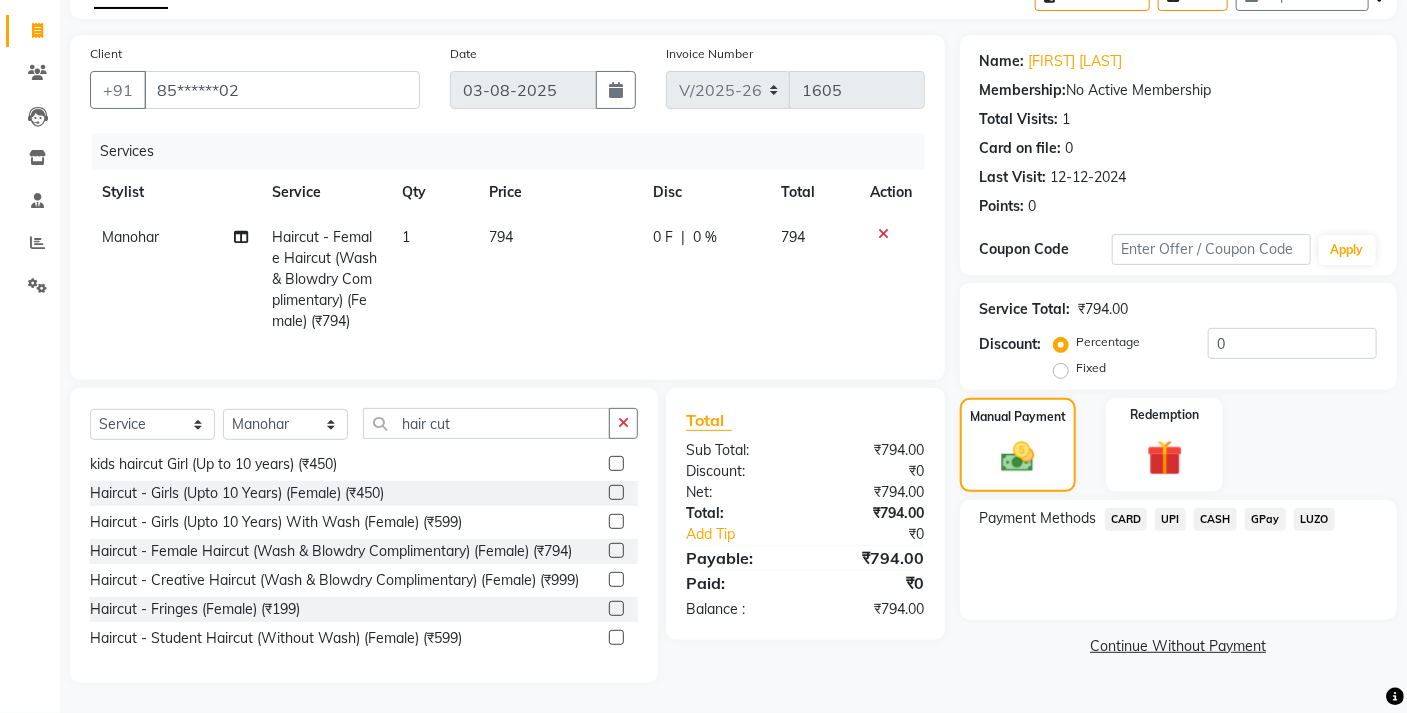 click on "CARD" 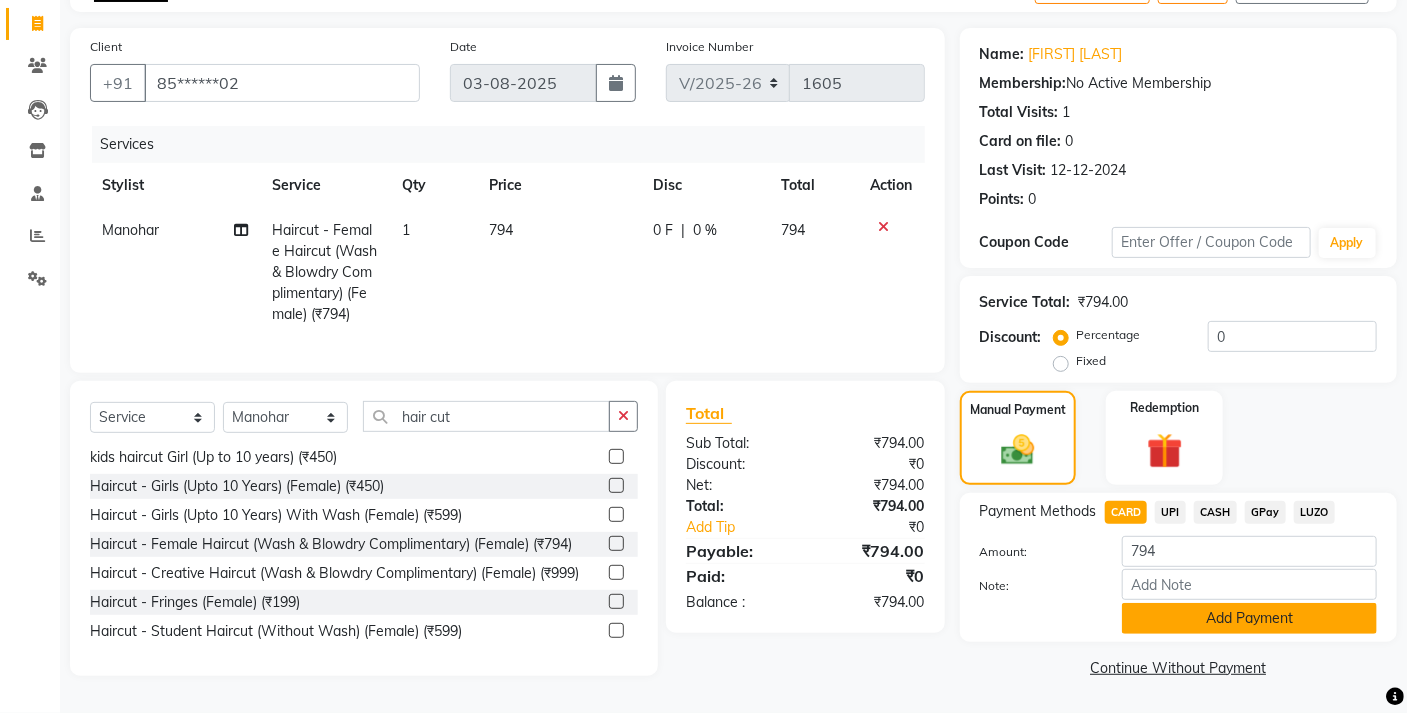 click on "Add Payment" 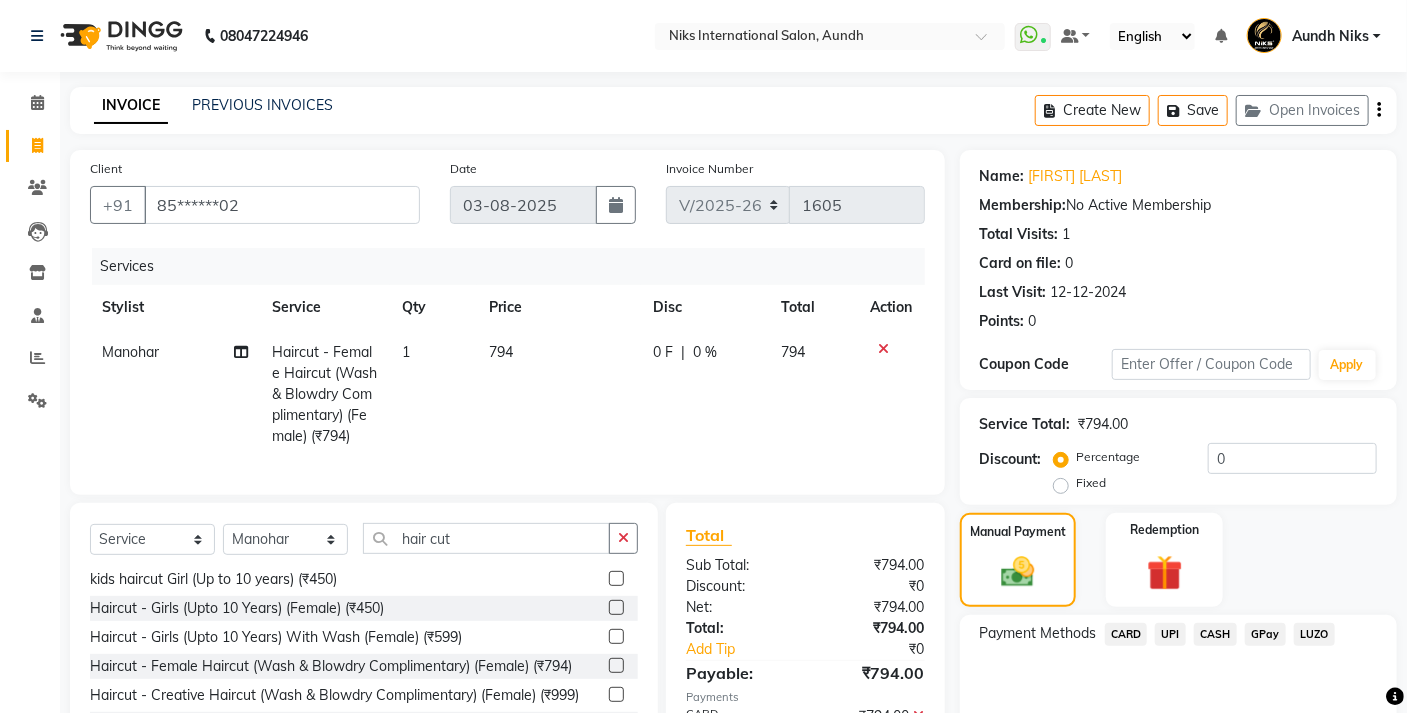 scroll, scrollTop: 203, scrollLeft: 0, axis: vertical 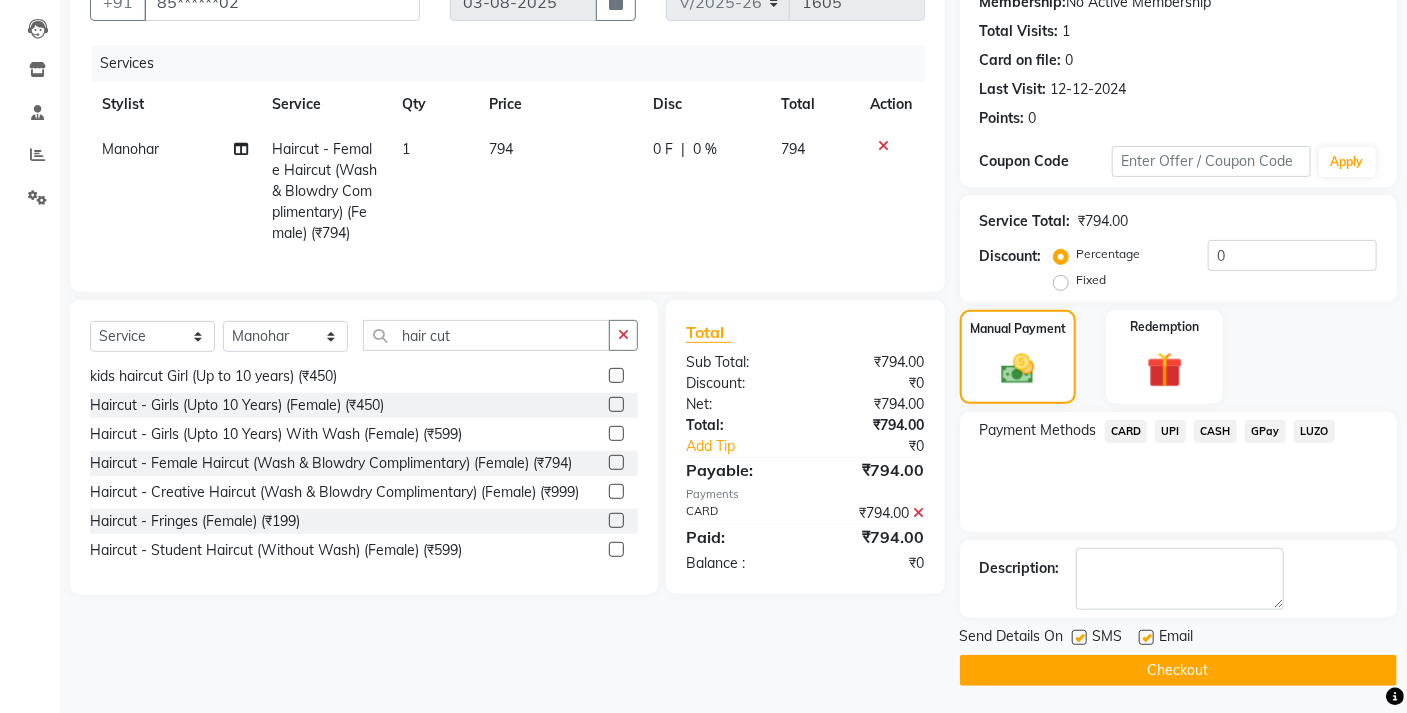 click on "Checkout" 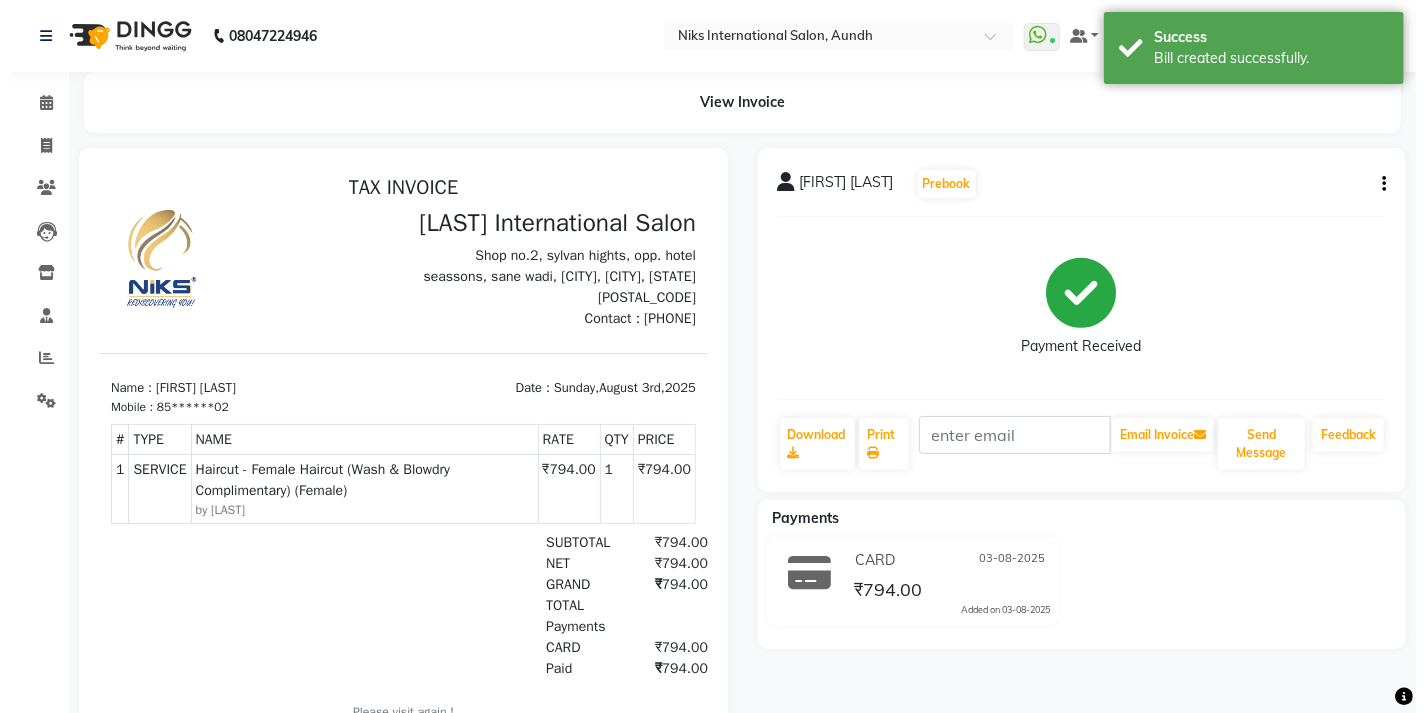 scroll, scrollTop: 0, scrollLeft: 0, axis: both 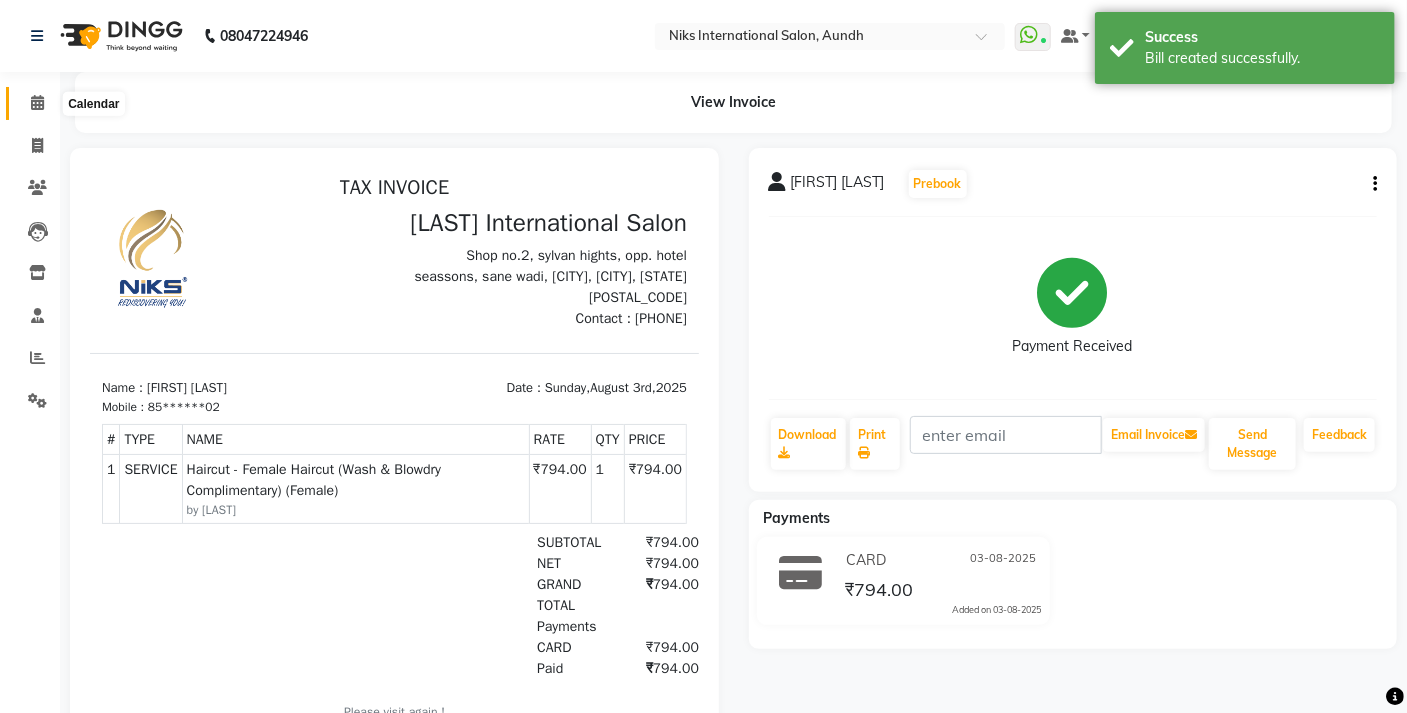 click 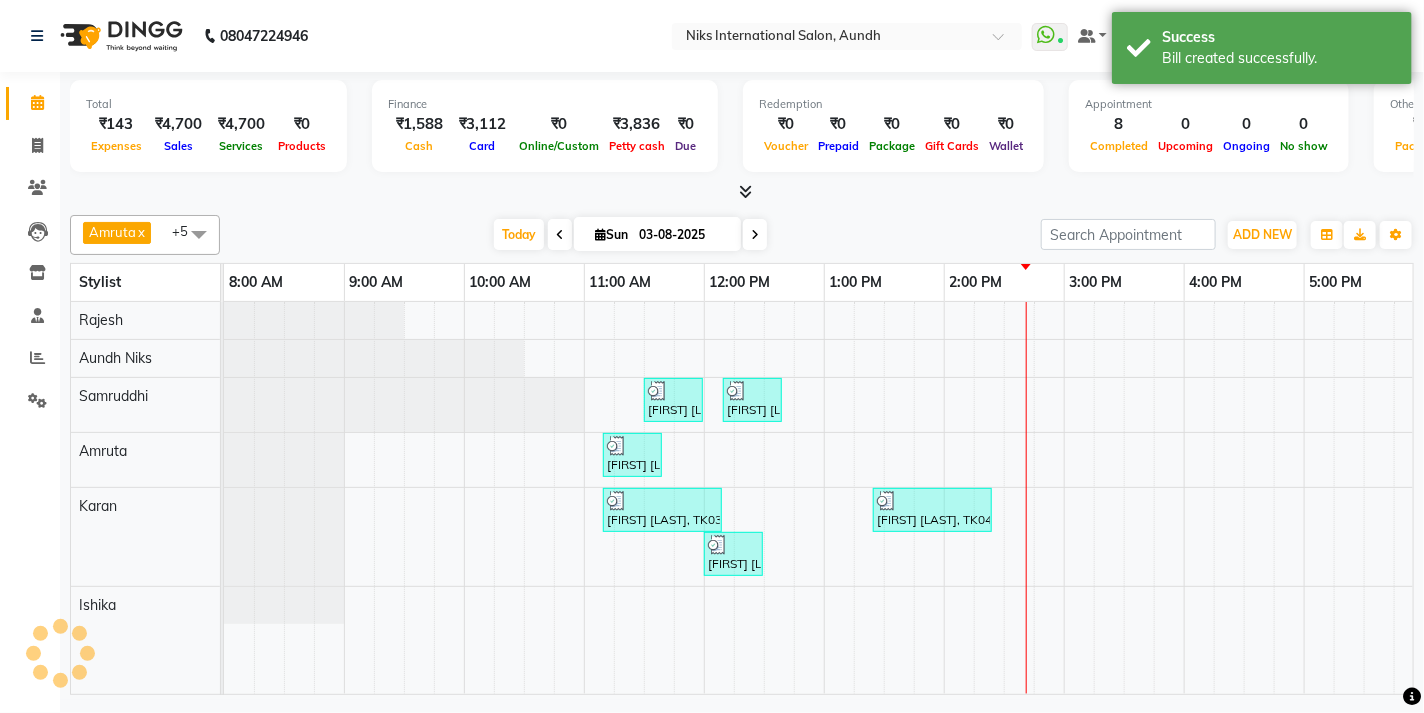 scroll, scrollTop: 0, scrollLeft: 0, axis: both 